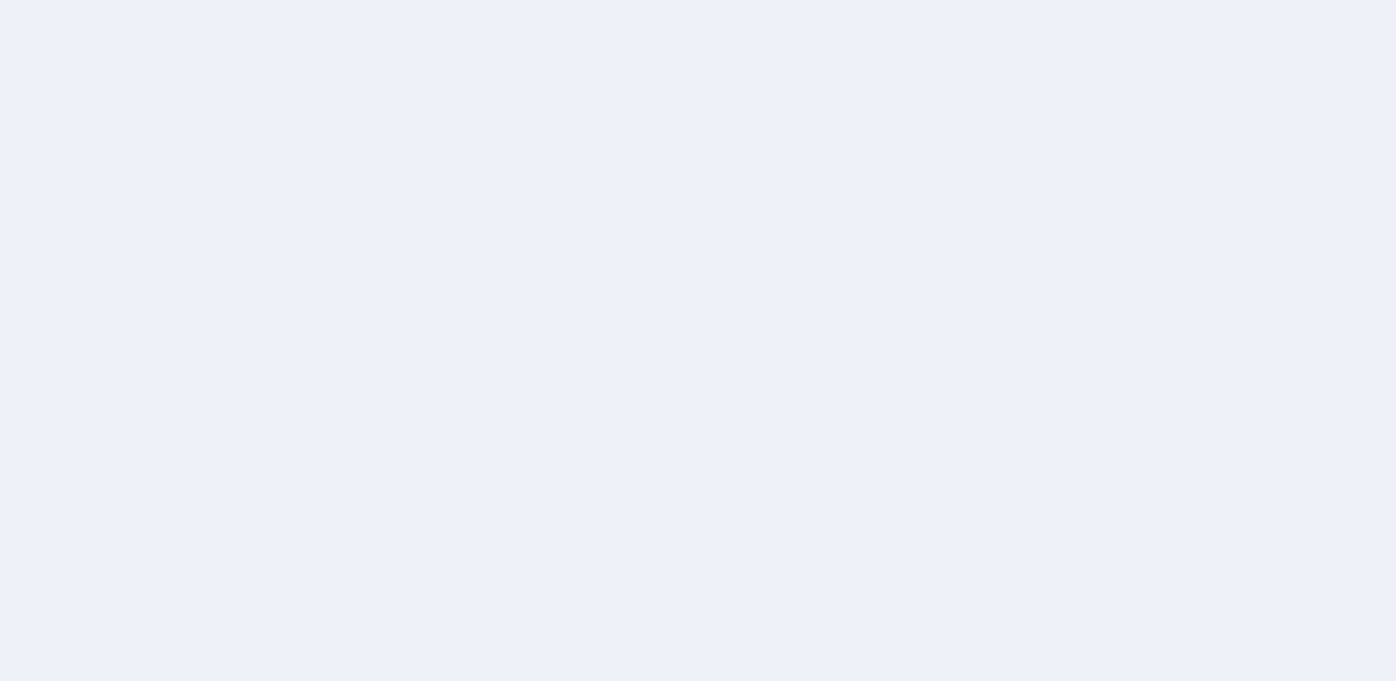 scroll, scrollTop: 0, scrollLeft: 0, axis: both 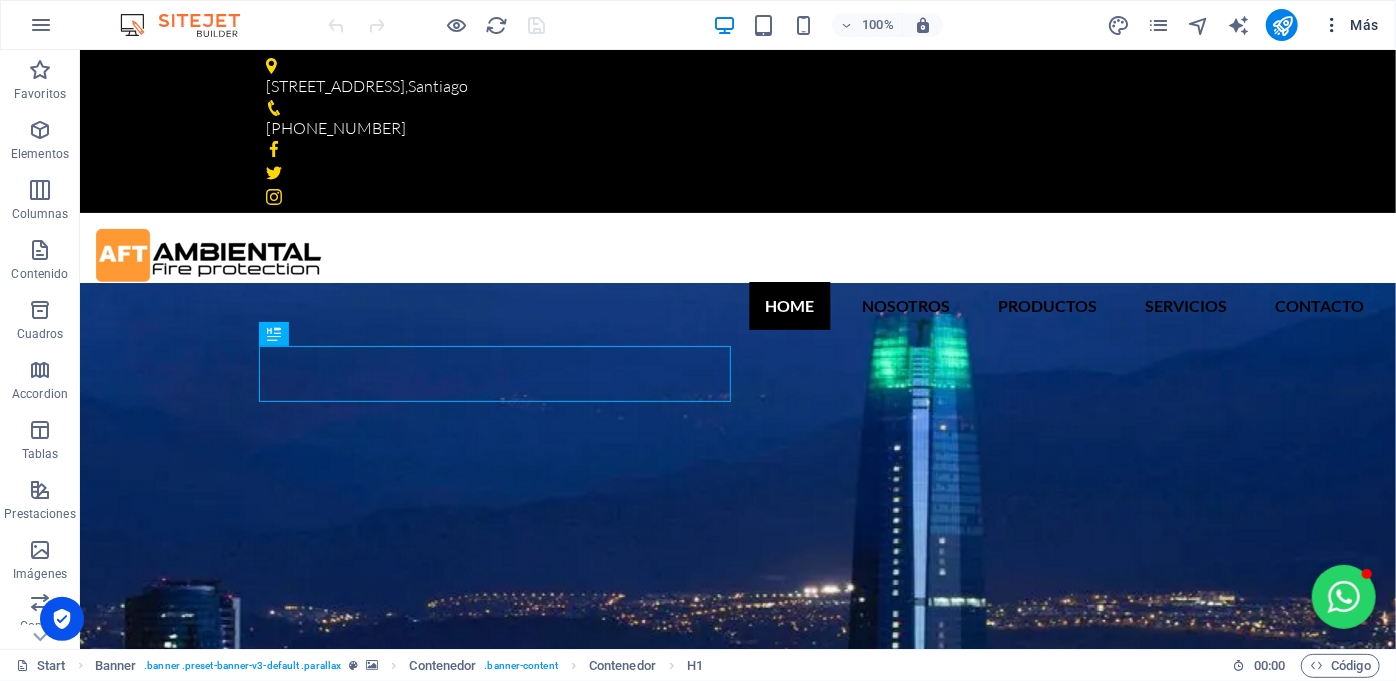 click on "Más" at bounding box center [1350, 25] 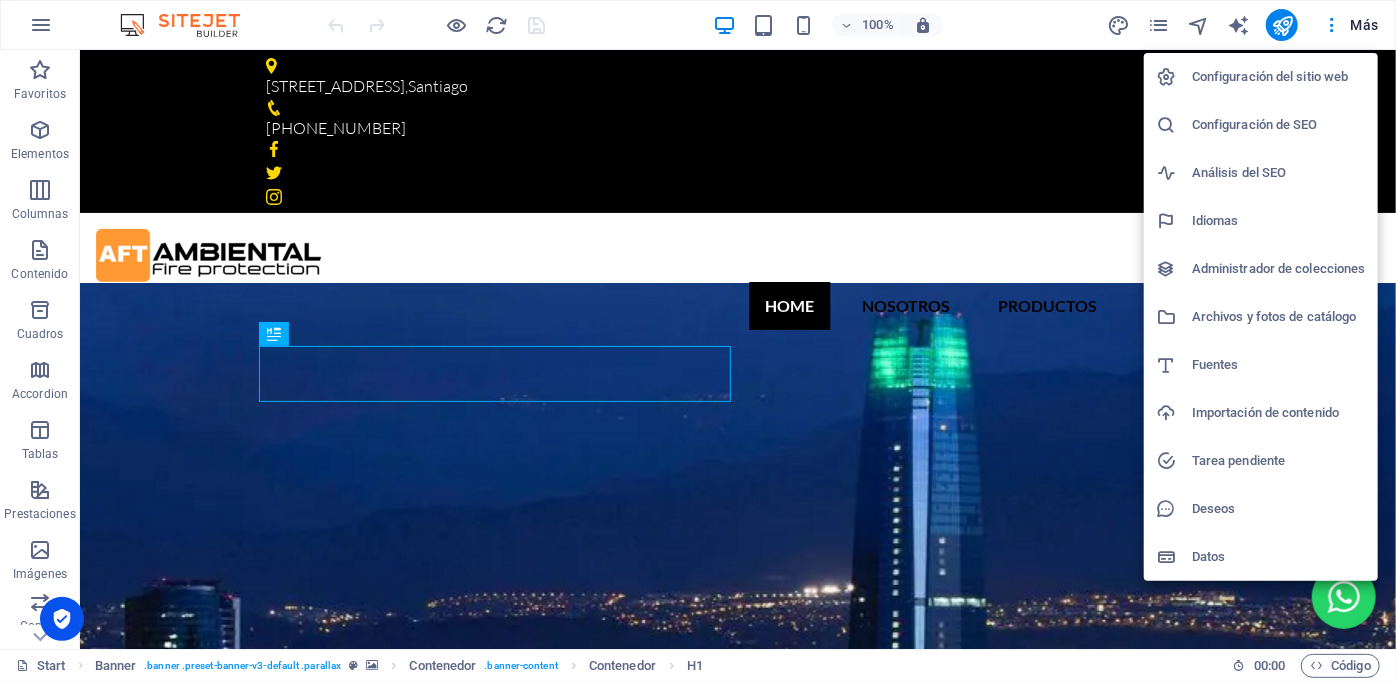 click at bounding box center [698, 340] 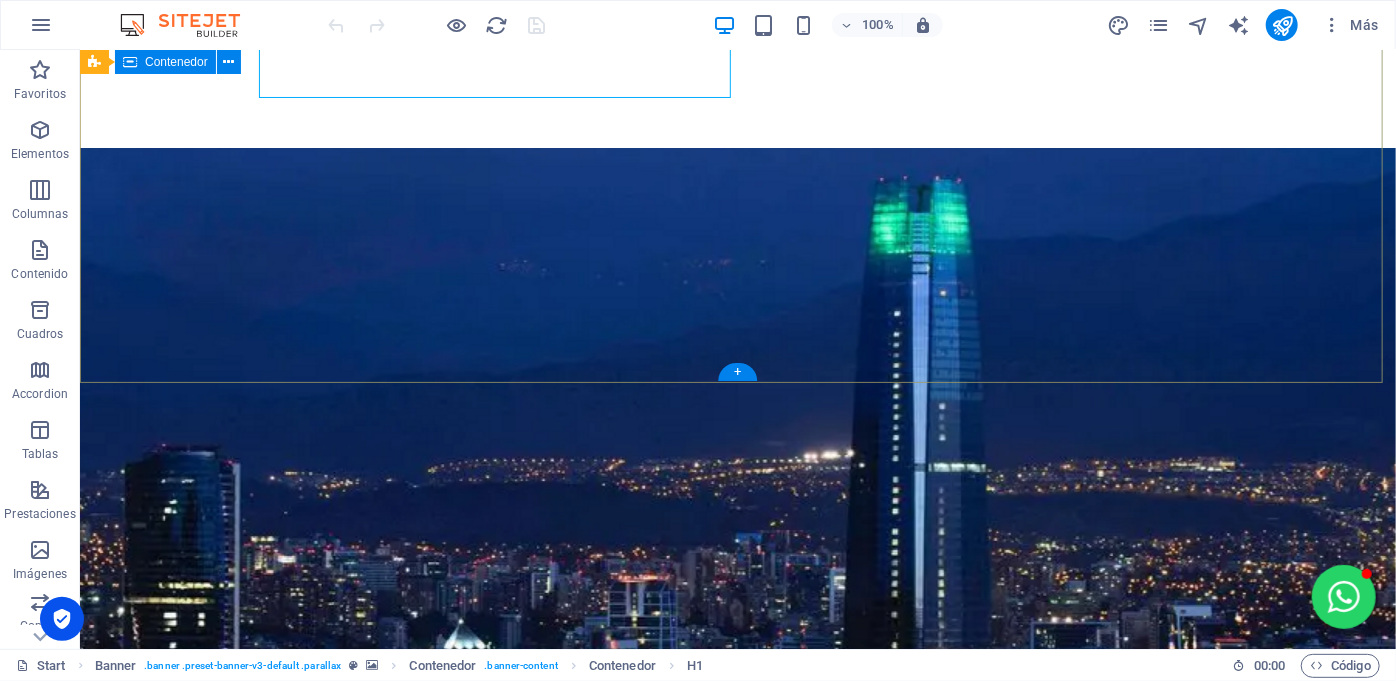scroll, scrollTop: 0, scrollLeft: 0, axis: both 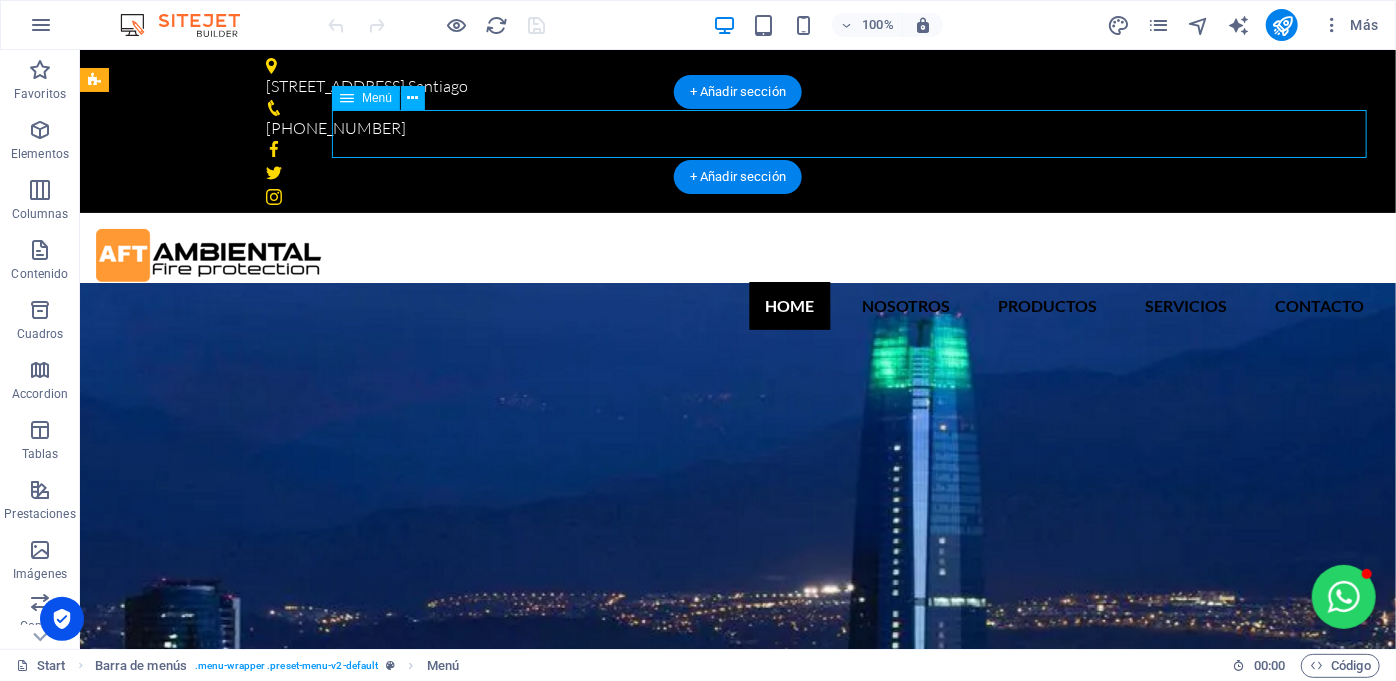 click on "home Nosotros Productos Contra incendios Simuladores de incendios bullseye [PERSON_NAME] Systems Servicios Contacto" at bounding box center [737, 305] 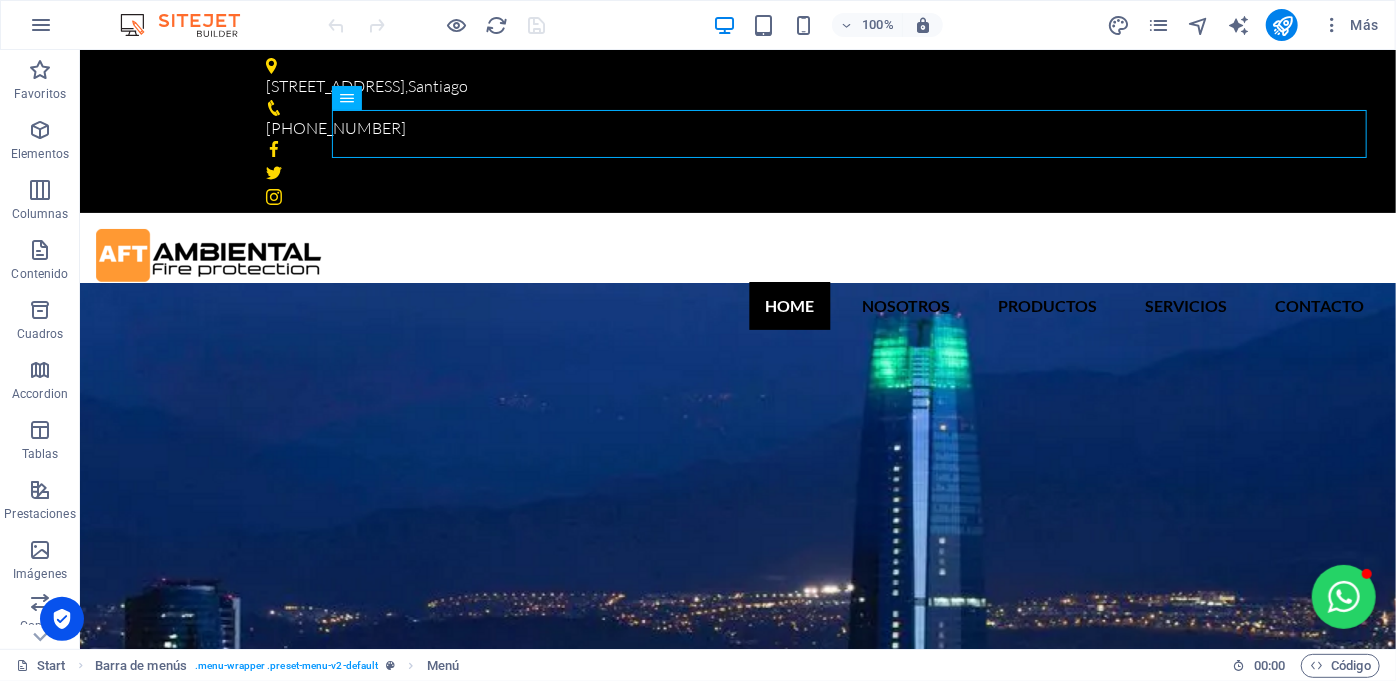 click on "Más" at bounding box center (1246, 25) 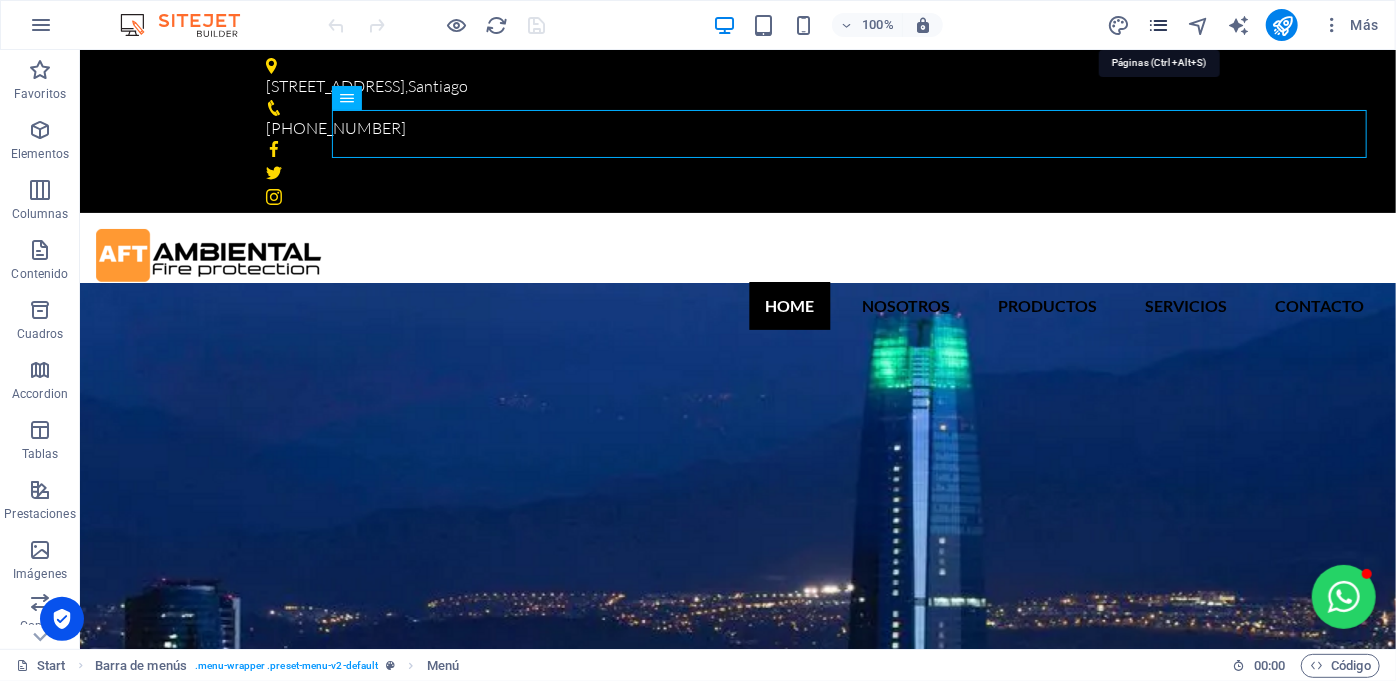 click at bounding box center (1158, 25) 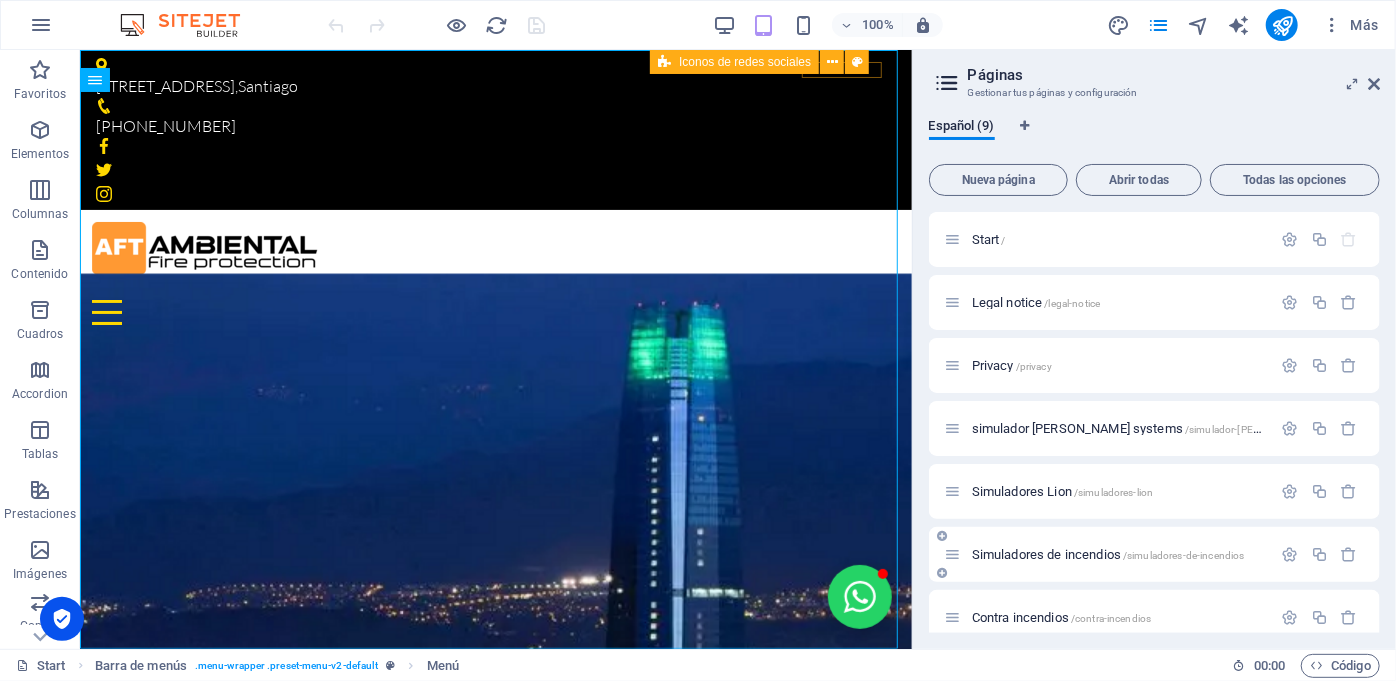 click on "Simuladores de incendios /simuladores-de-incendios" at bounding box center (1108, 554) 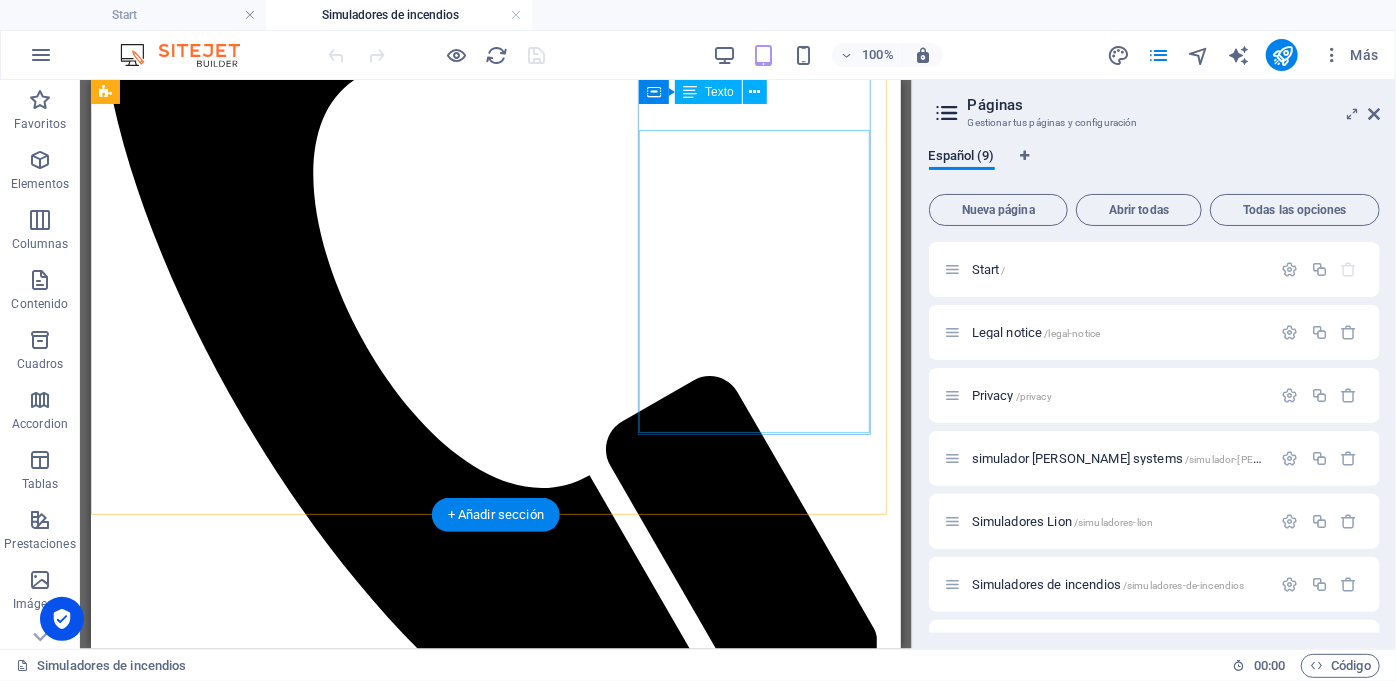 scroll, scrollTop: 303, scrollLeft: 0, axis: vertical 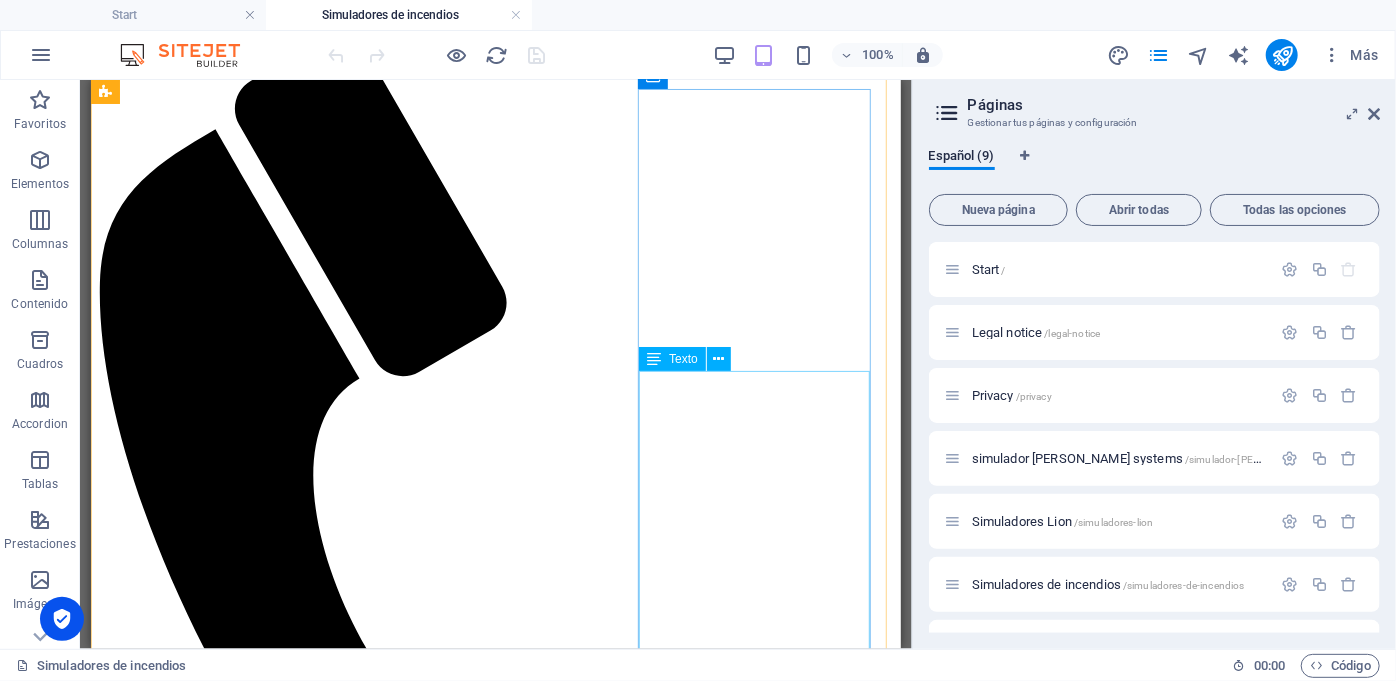 click on "Simulación electrónica de incendios inmersivo y realista, puede adaptase al escenario que requiera.  Su tecnología de propagación programada permite replicar el comportamiento real del fuego" at bounding box center [495, 3123] 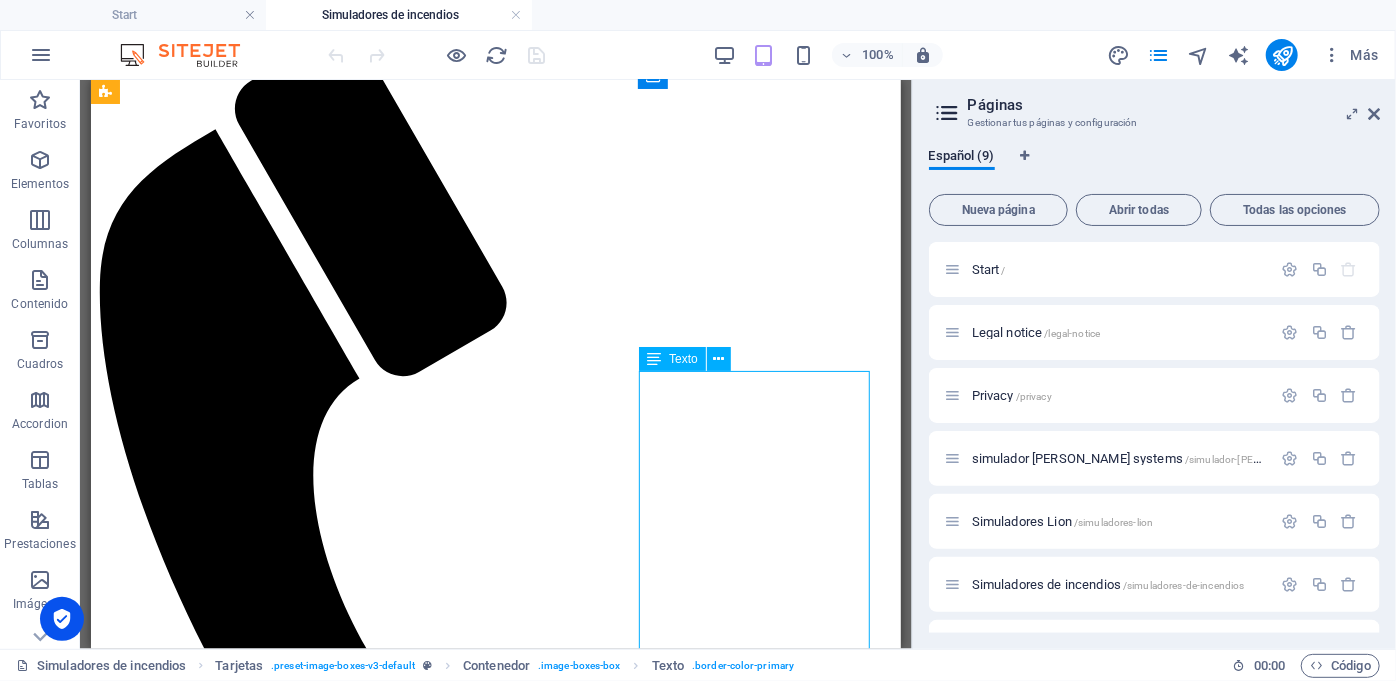 click on "Simulación electrónica de incendios inmersivo y realista, puede adaptase al escenario que requiera.  Su tecnología de propagación programada permite replicar el comportamiento real del fuego" at bounding box center [495, 3123] 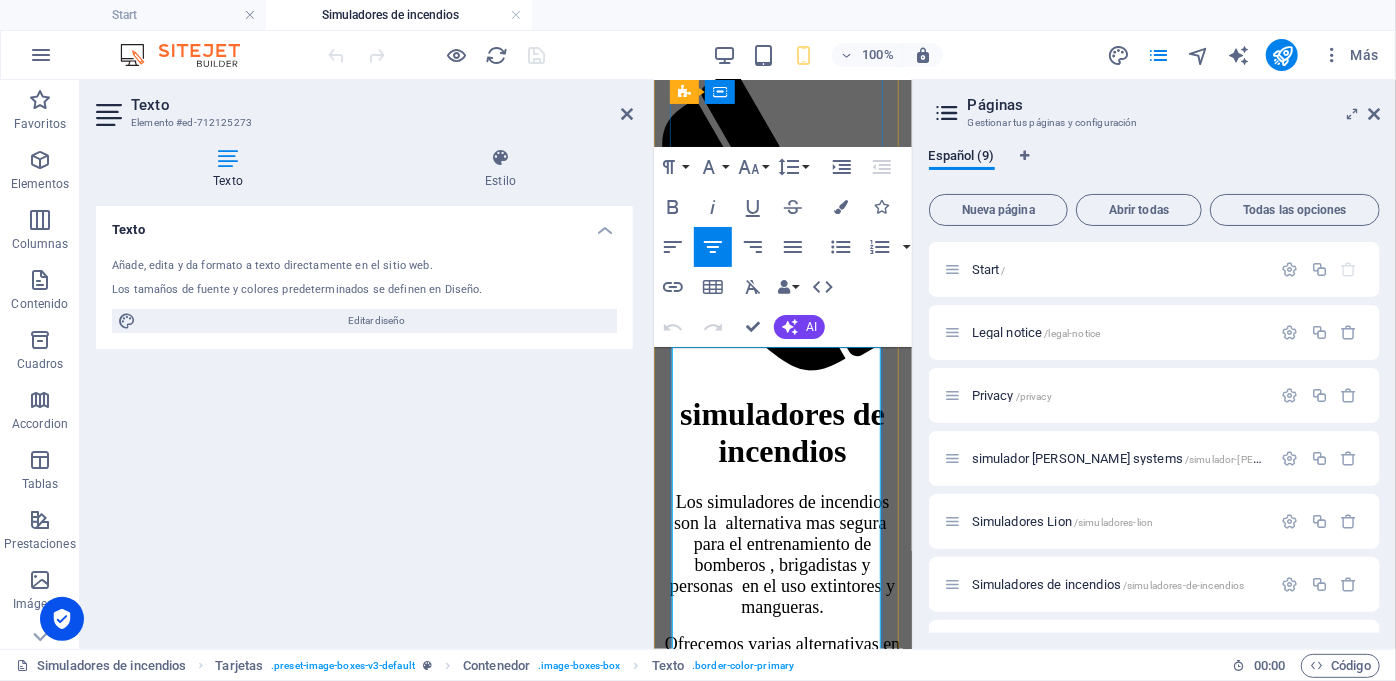 scroll, scrollTop: 1769, scrollLeft: 0, axis: vertical 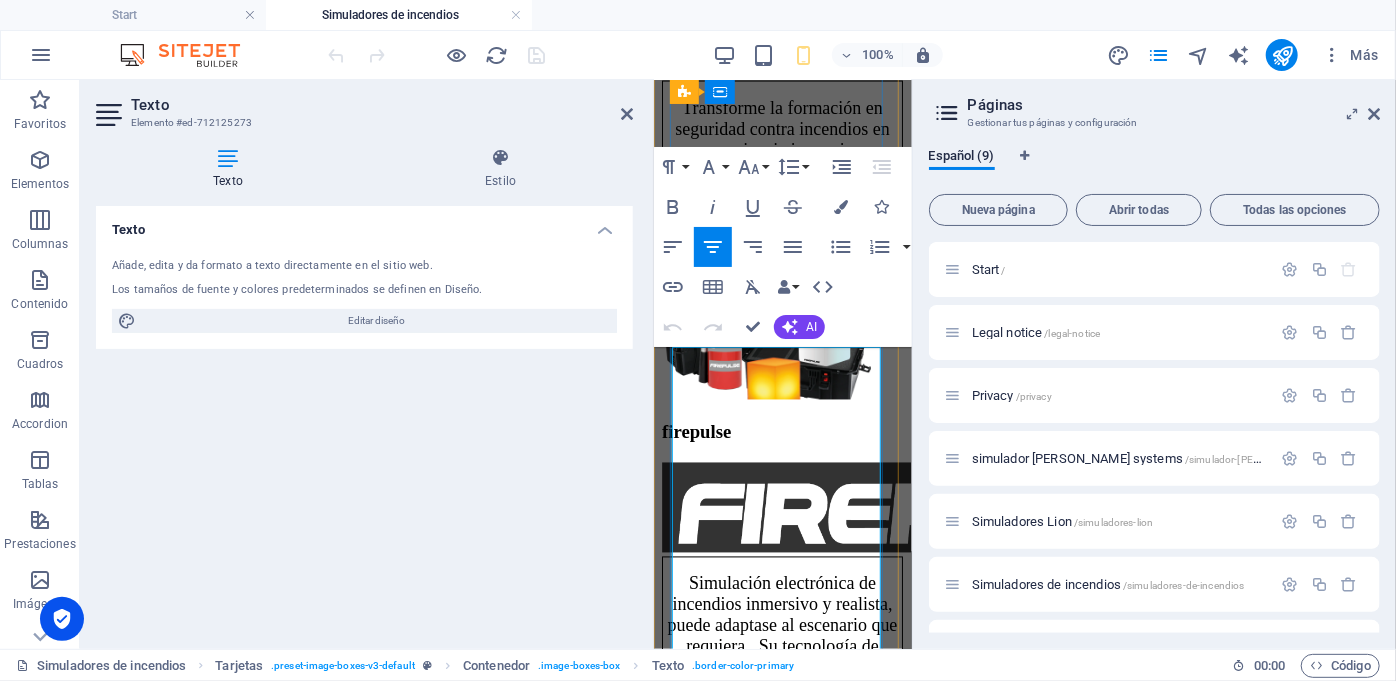 click on "Simulación electrónica de incendios inmersivo y realista, puede adaptase al escenario que requiera.  Su tecnología de propagación programada permite replicar el comportamiento real del fuego" at bounding box center (782, 646) 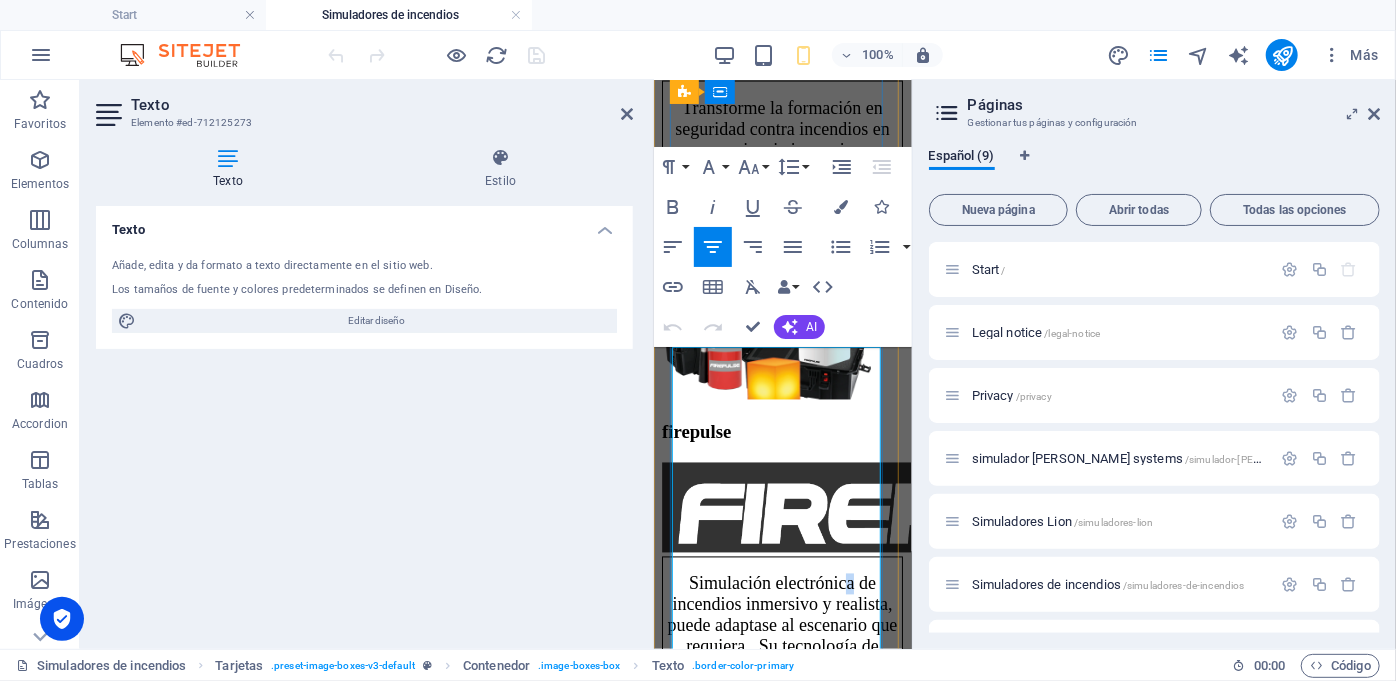 drag, startPoint x: 850, startPoint y: 375, endPoint x: 864, endPoint y: 374, distance: 14.035668 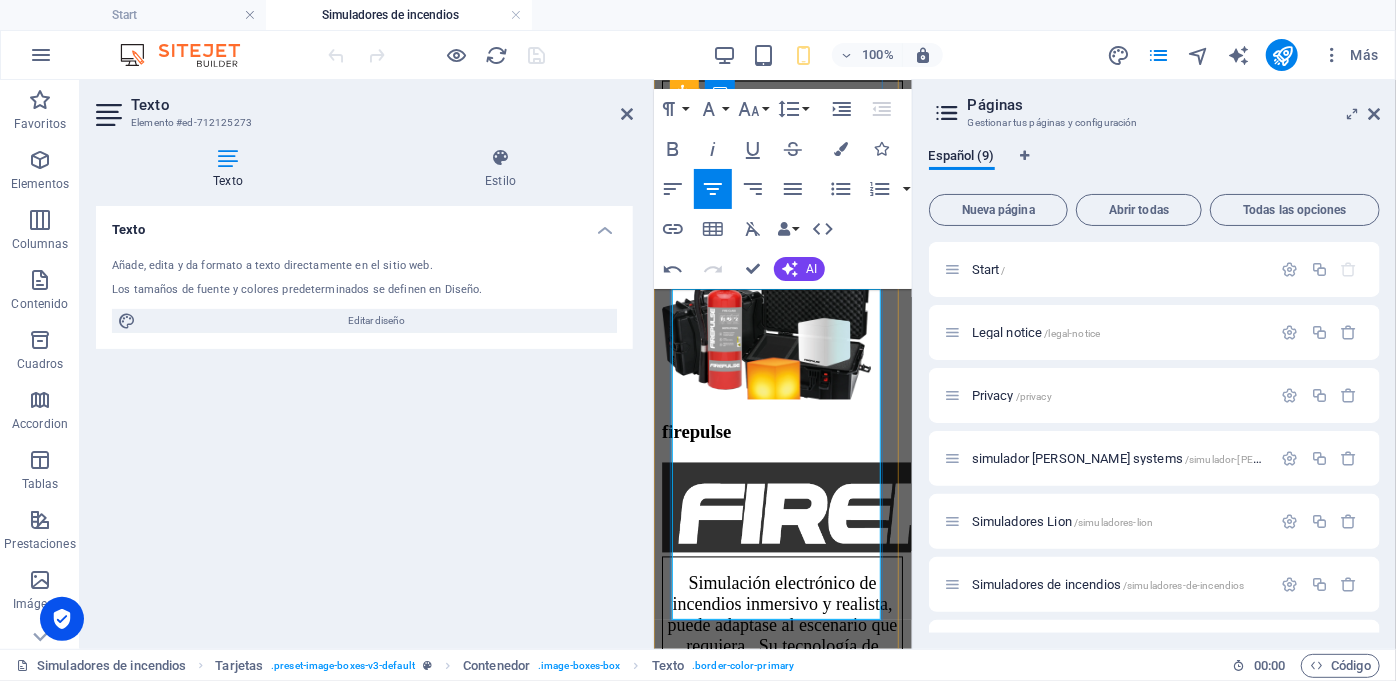 scroll, scrollTop: 2072, scrollLeft: 0, axis: vertical 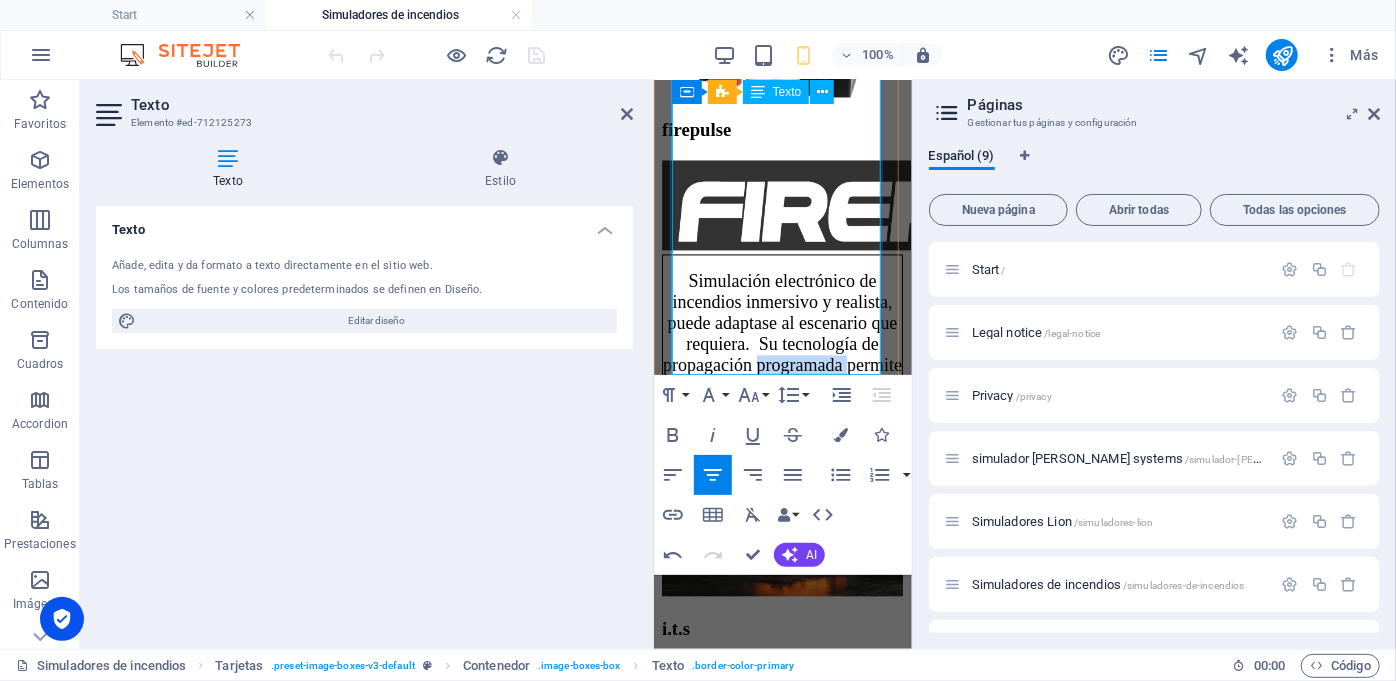 drag, startPoint x: 796, startPoint y: 258, endPoint x: 699, endPoint y: 258, distance: 97 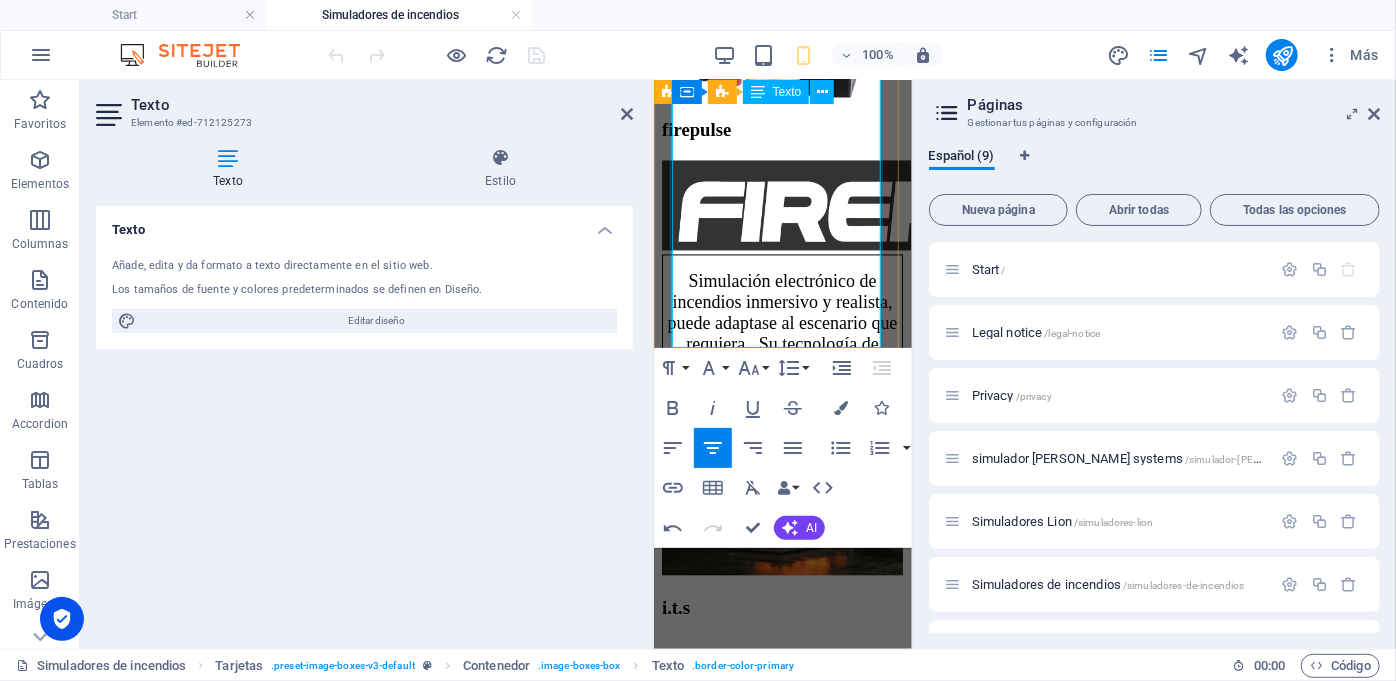 drag, startPoint x: 829, startPoint y: 287, endPoint x: 870, endPoint y: 290, distance: 41.109608 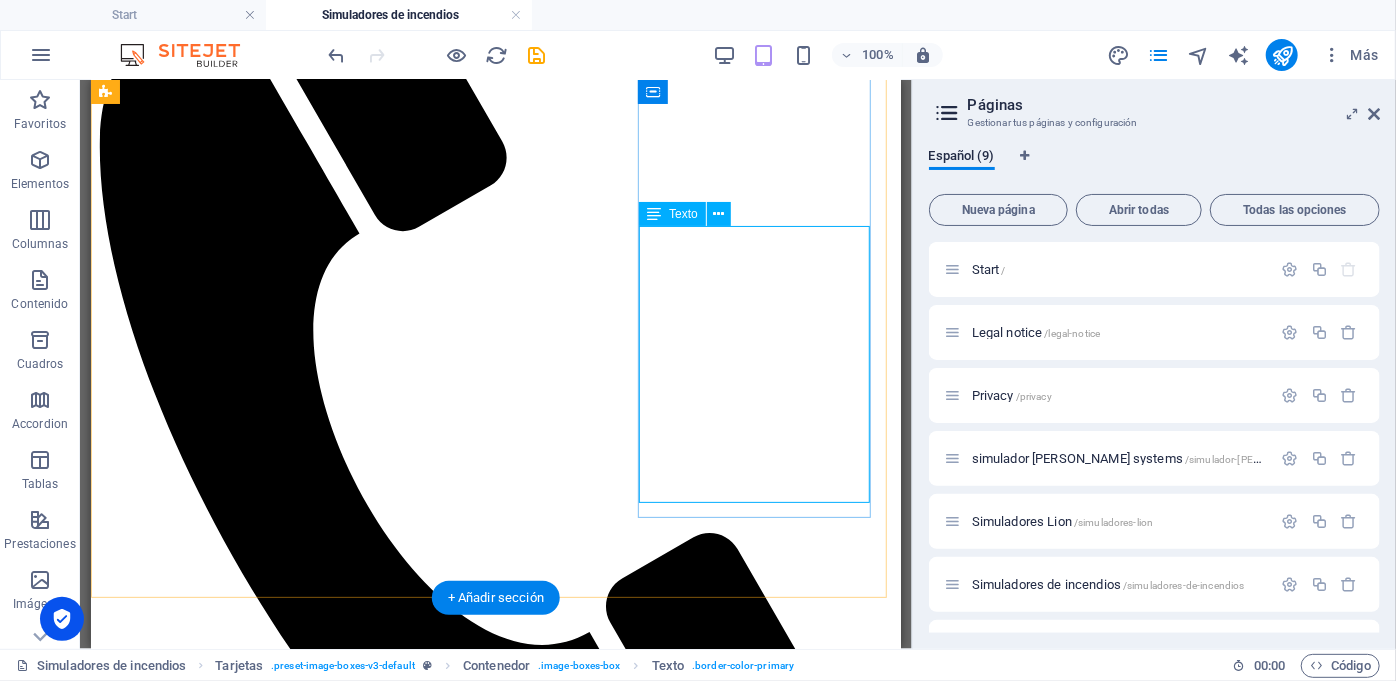 scroll, scrollTop: 145, scrollLeft: 0, axis: vertical 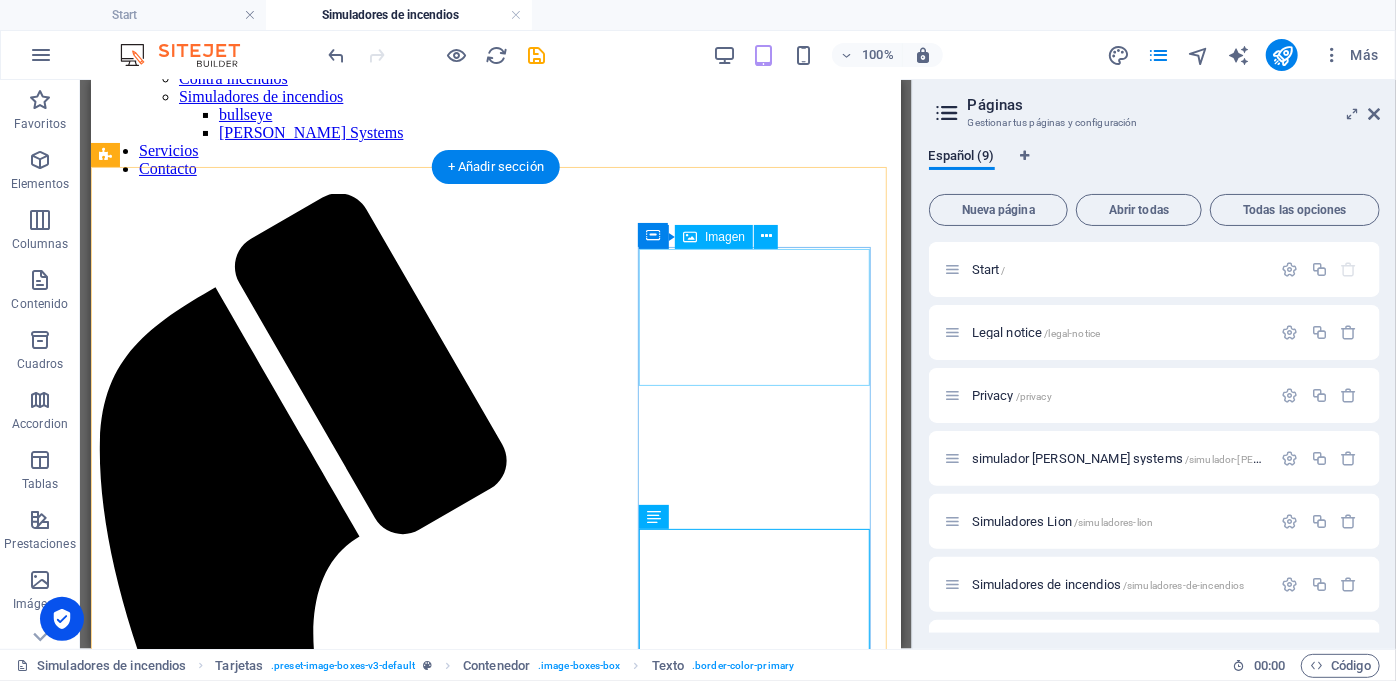 click at bounding box center (495, 3019) 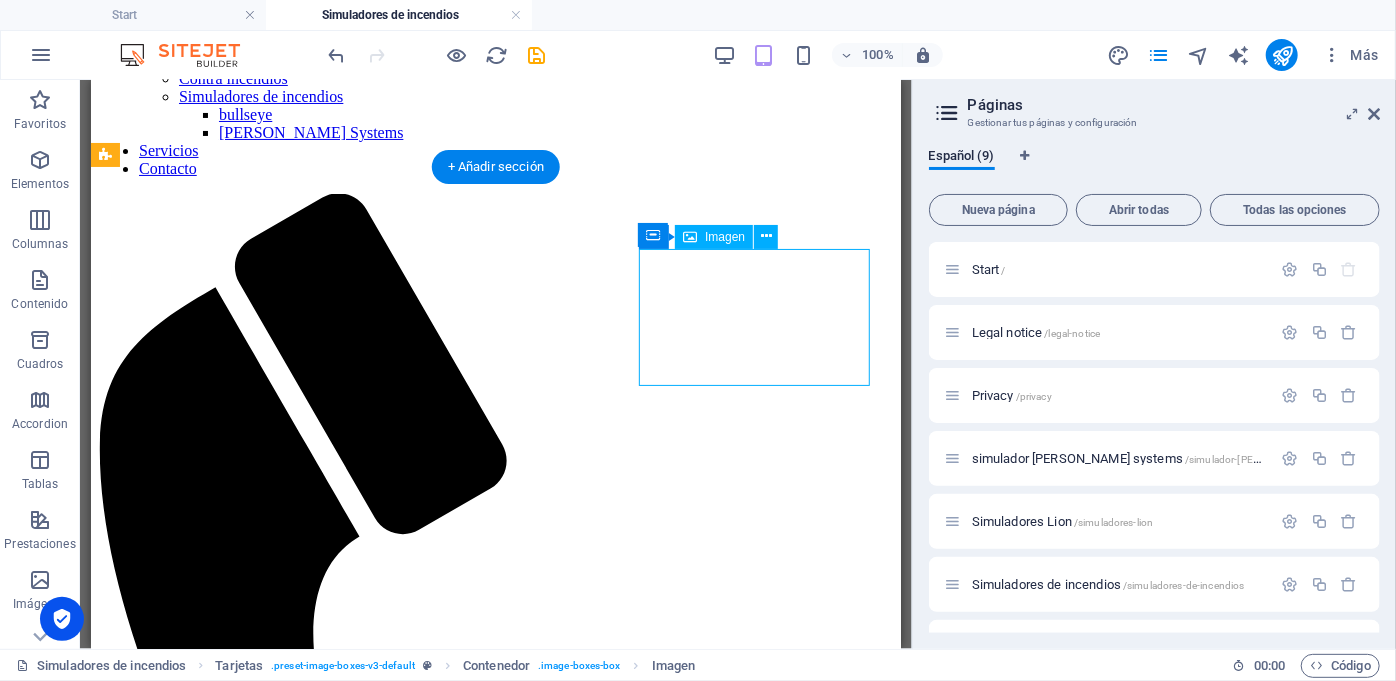 click at bounding box center [495, 3019] 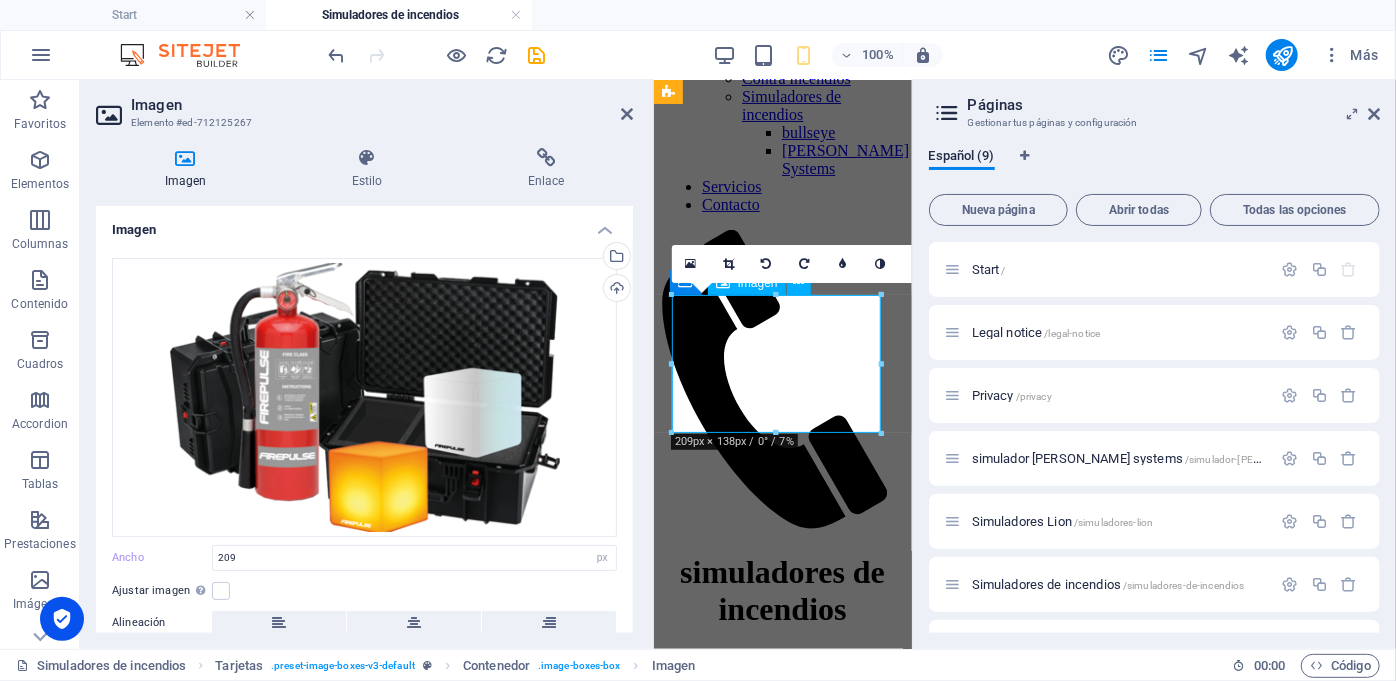 scroll, scrollTop: 1547, scrollLeft: 0, axis: vertical 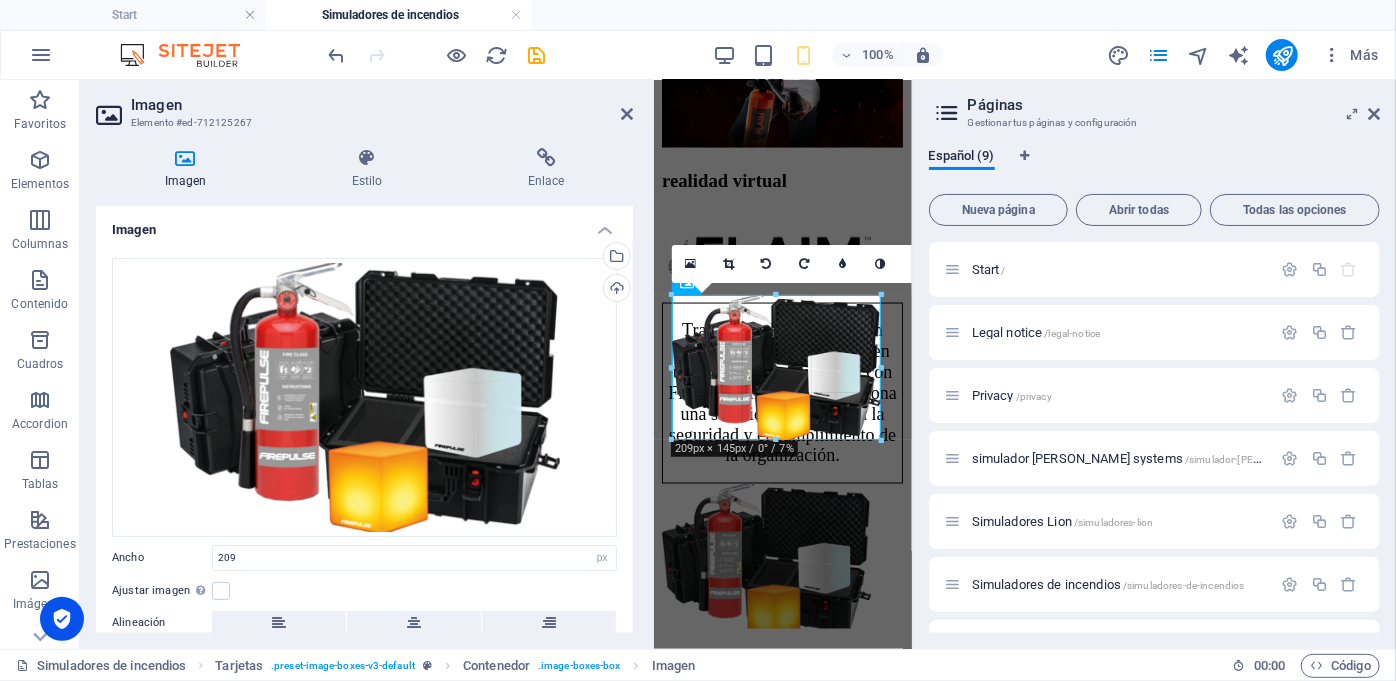 drag, startPoint x: 882, startPoint y: 432, endPoint x: 234, endPoint y: 359, distance: 652.09894 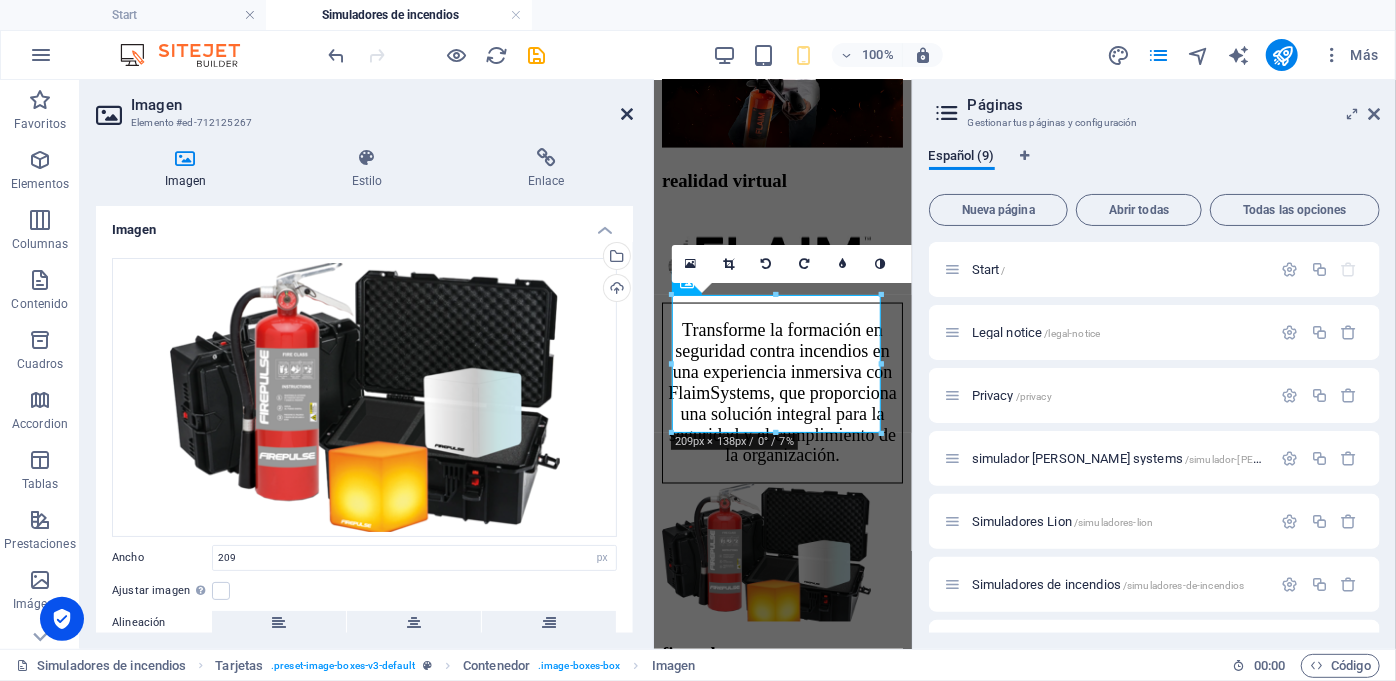 click at bounding box center (627, 114) 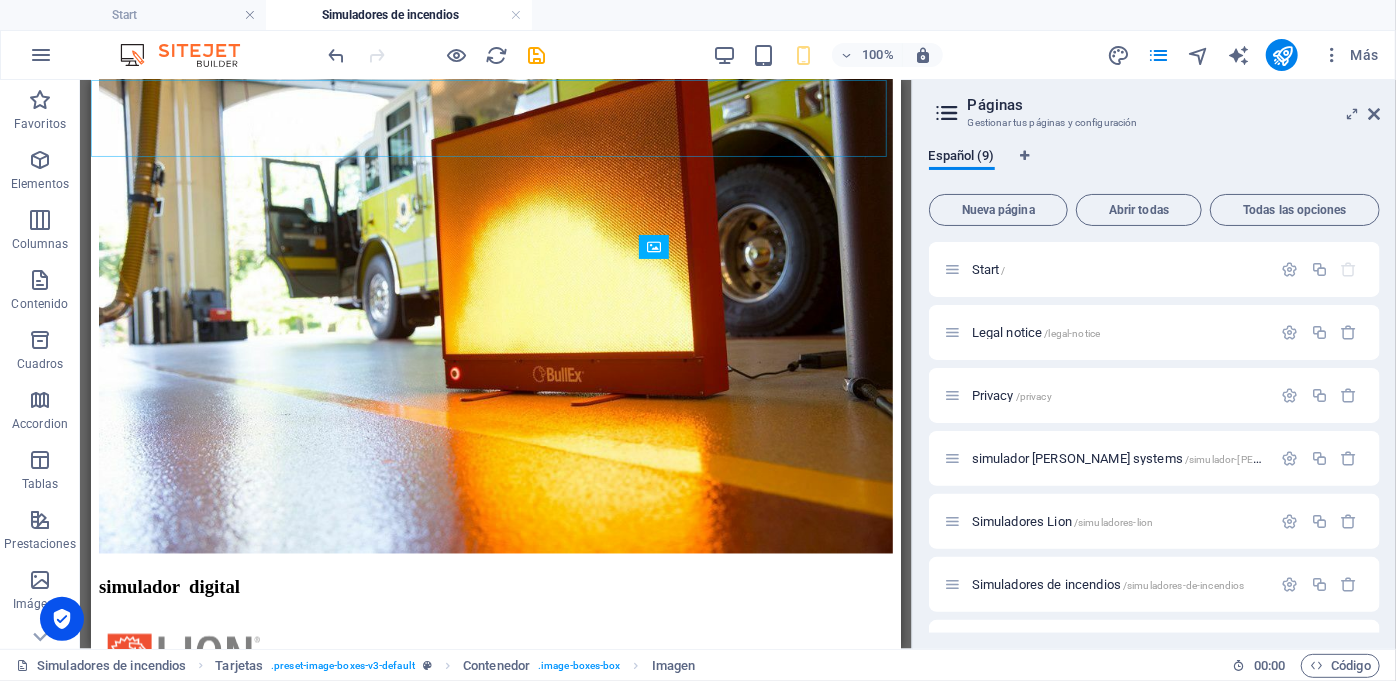 scroll, scrollTop: 135, scrollLeft: 0, axis: vertical 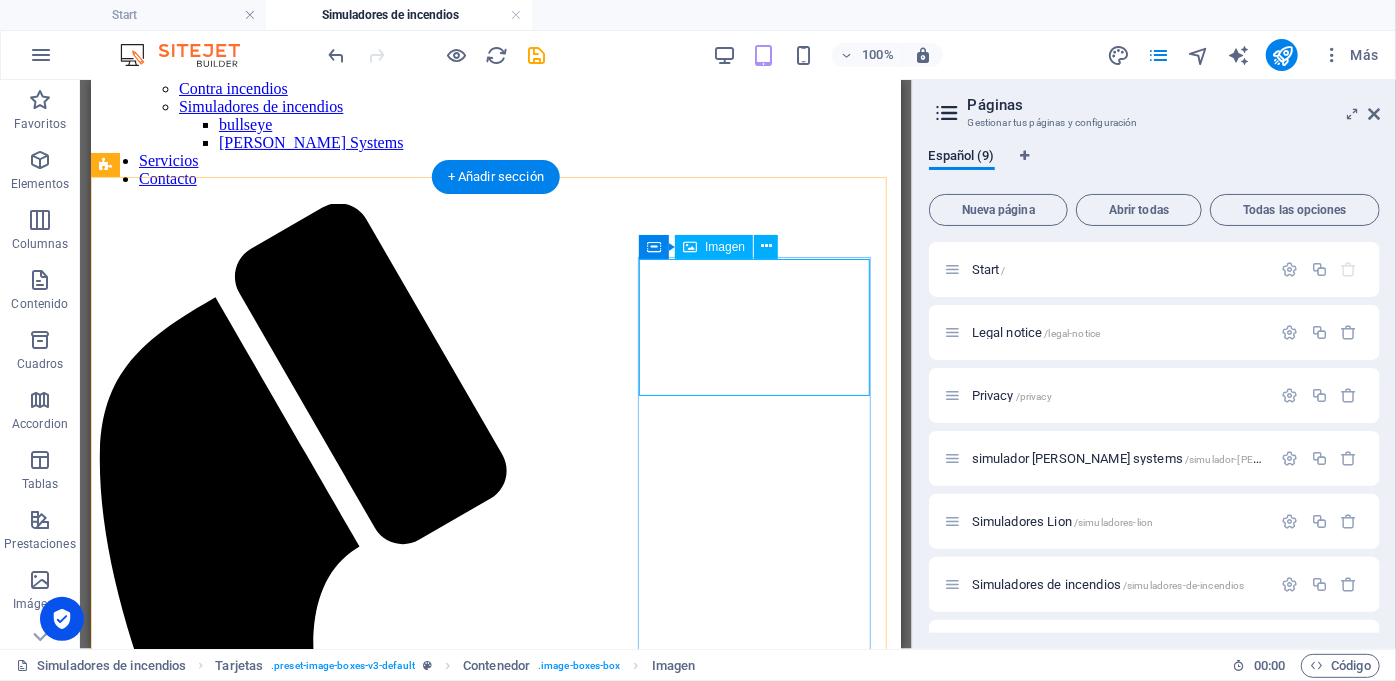 click at bounding box center [495, 3029] 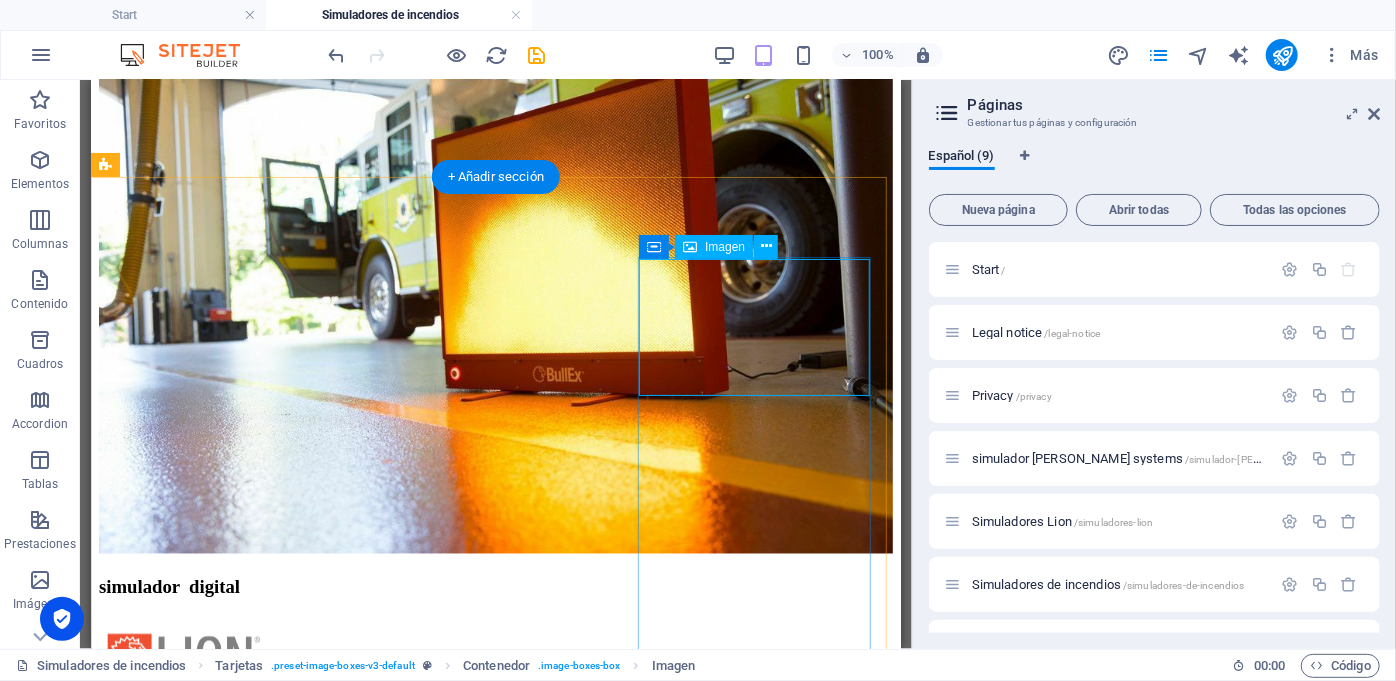select on "px" 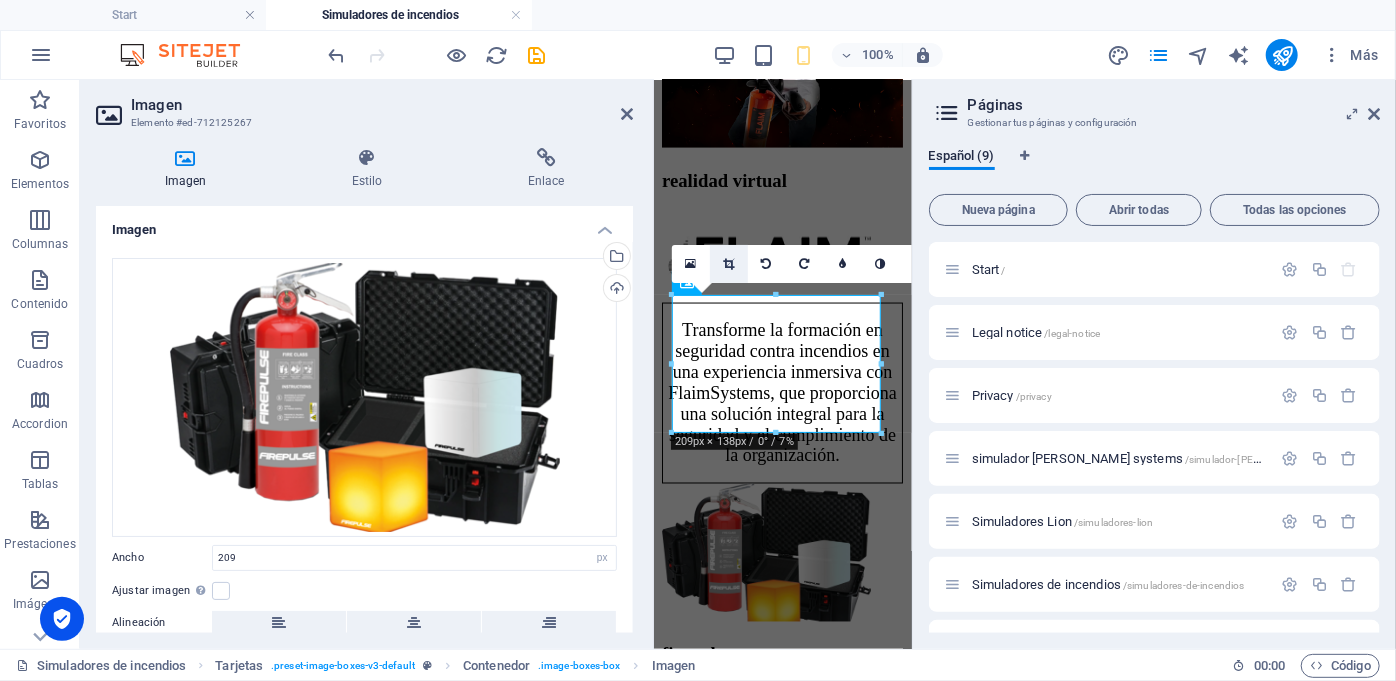 click at bounding box center (728, 264) 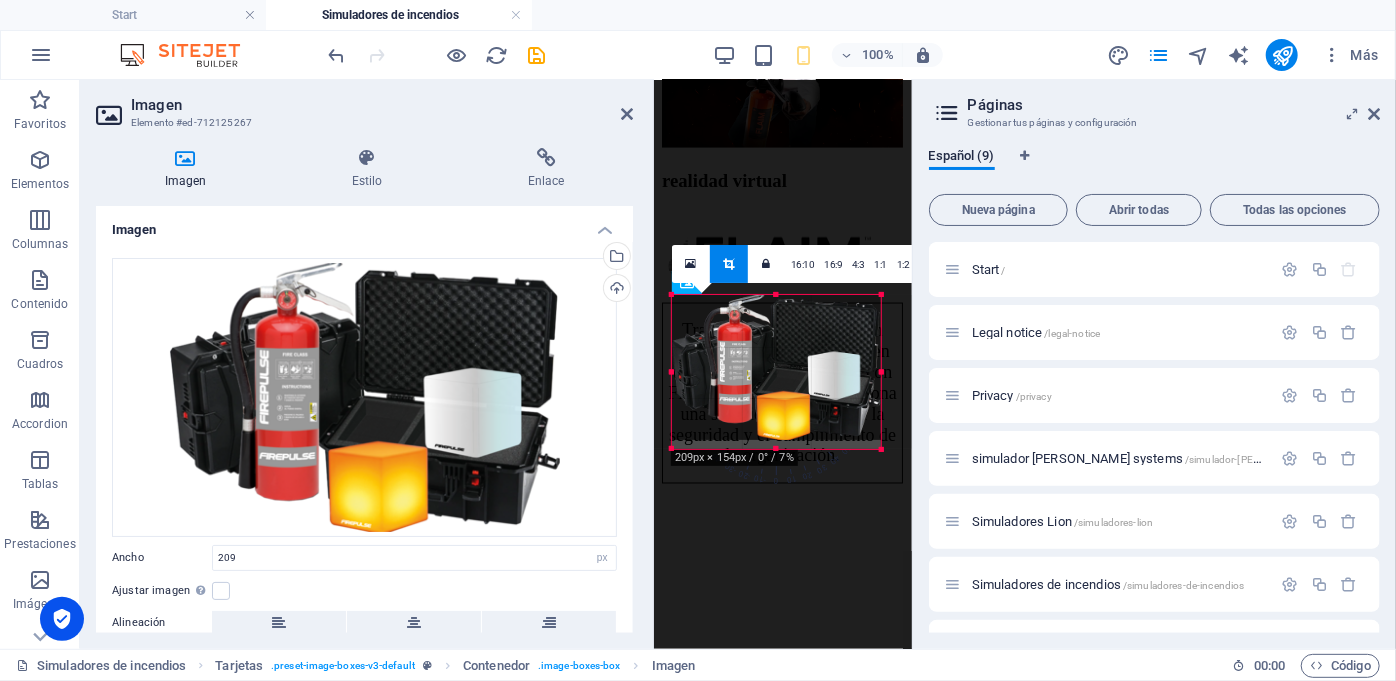 drag, startPoint x: 884, startPoint y: 435, endPoint x: 895, endPoint y: 451, distance: 19.416489 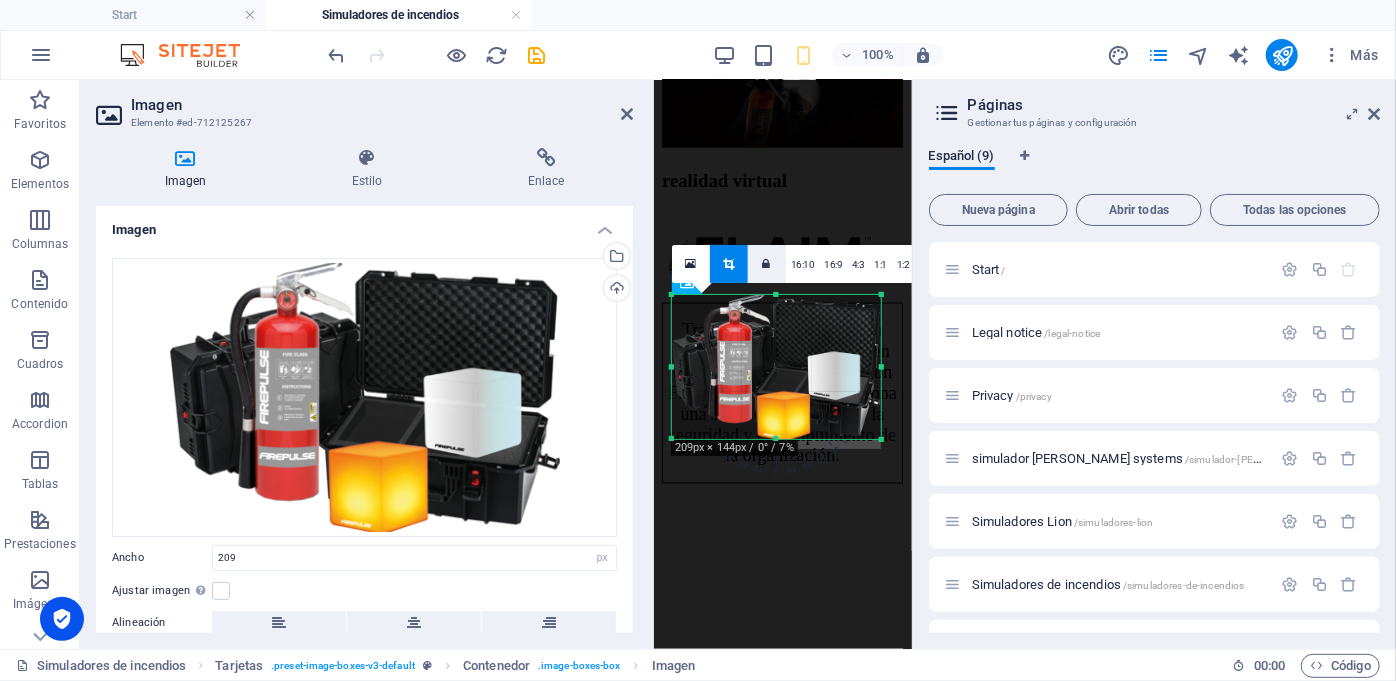 click at bounding box center (767, 264) 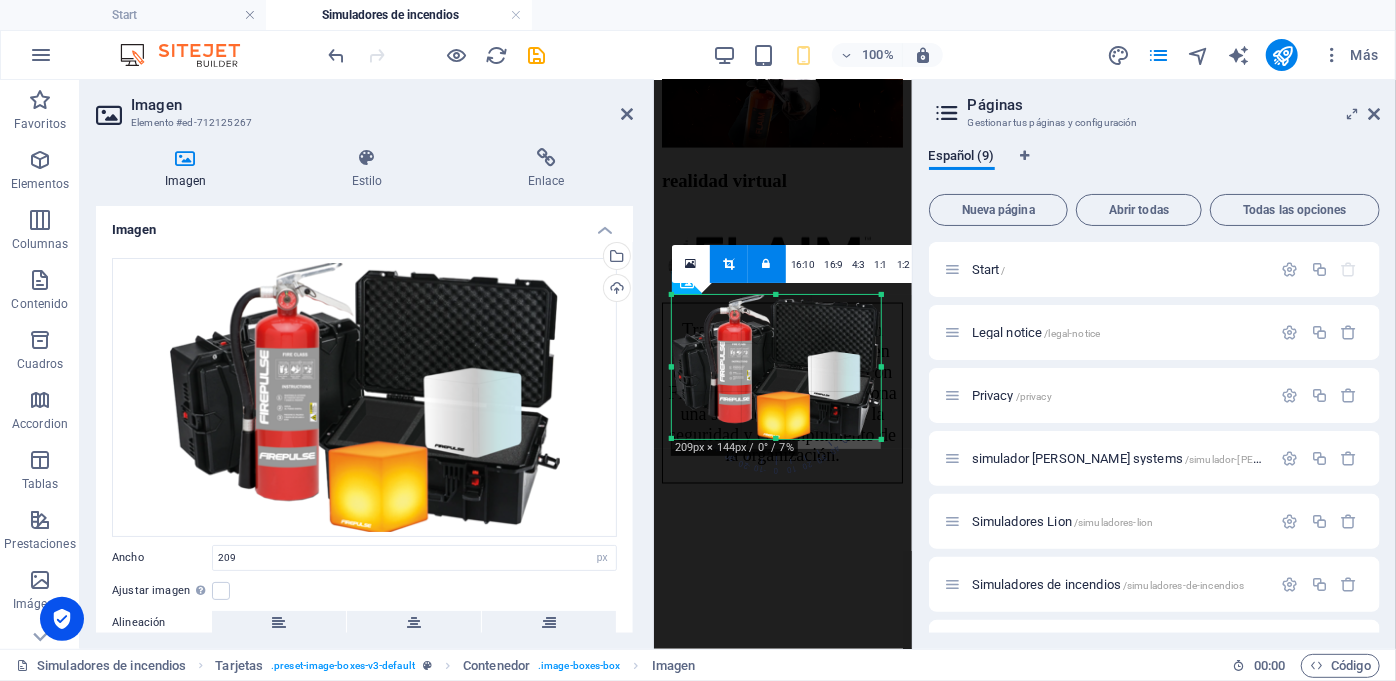 click at bounding box center (767, 264) 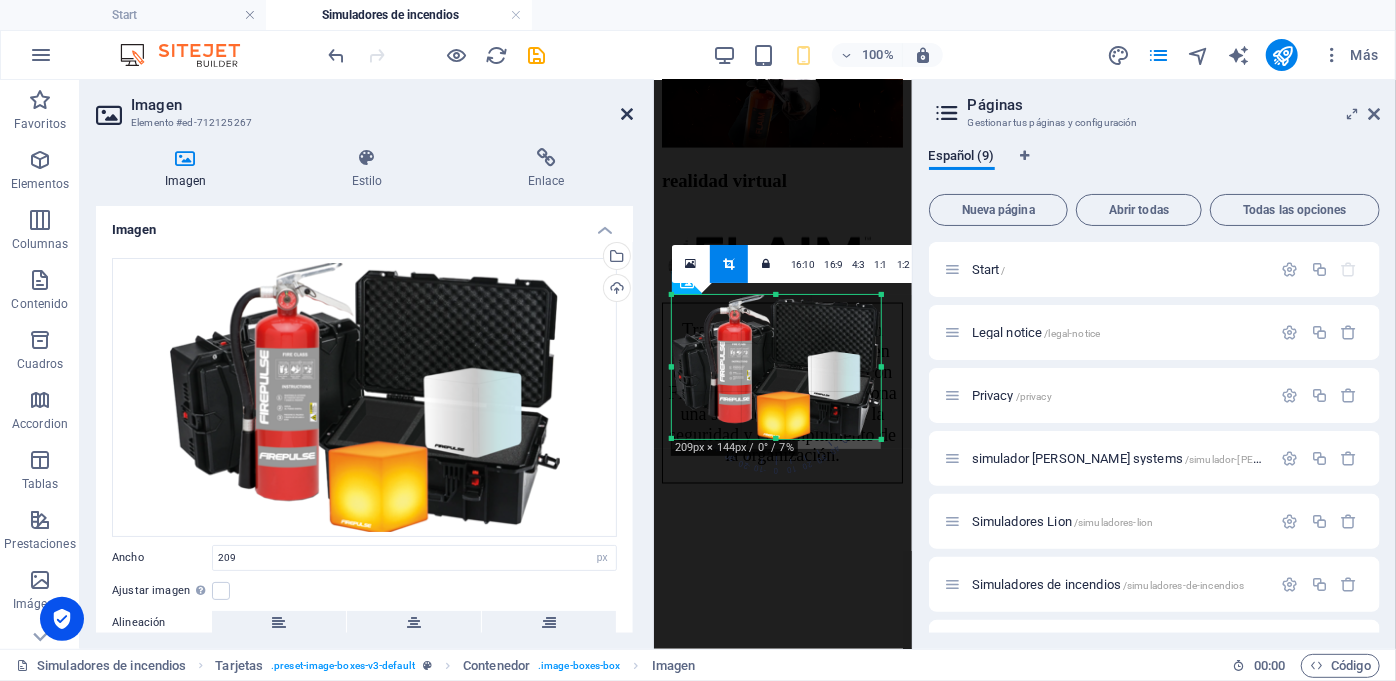 click at bounding box center (627, 114) 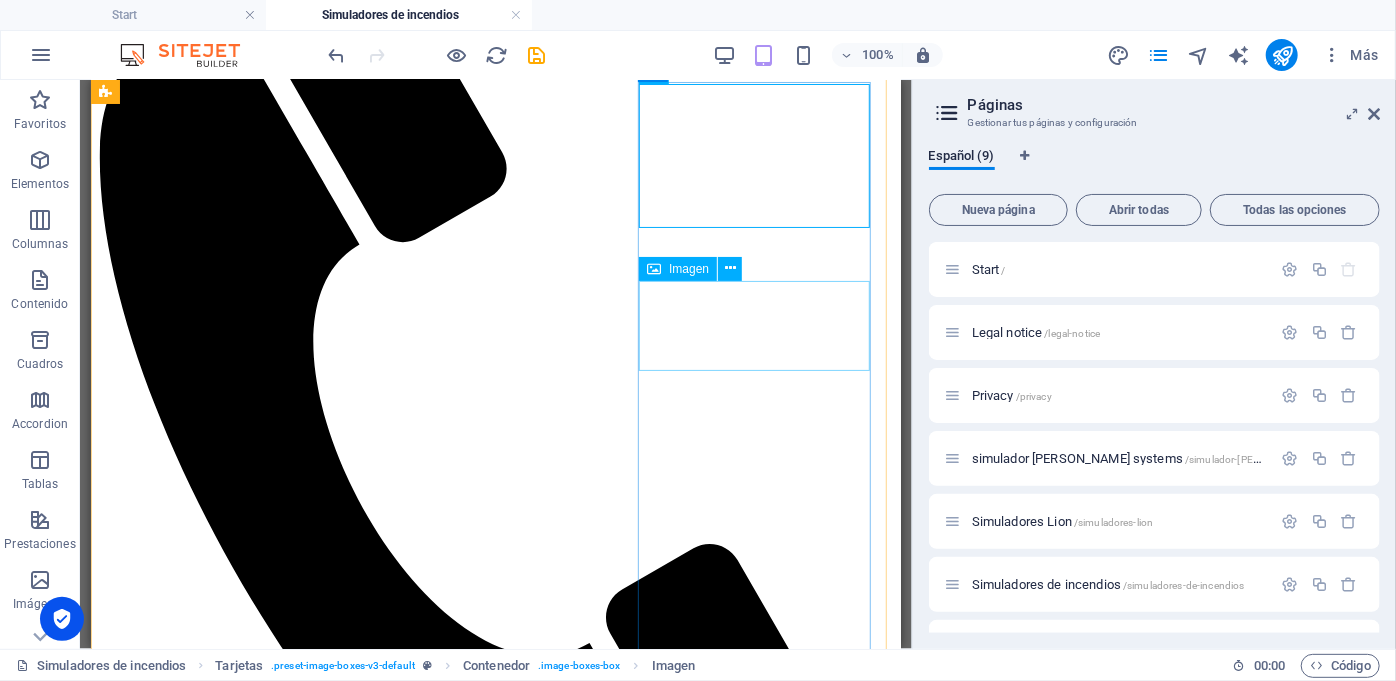 scroll, scrollTop: 135, scrollLeft: 0, axis: vertical 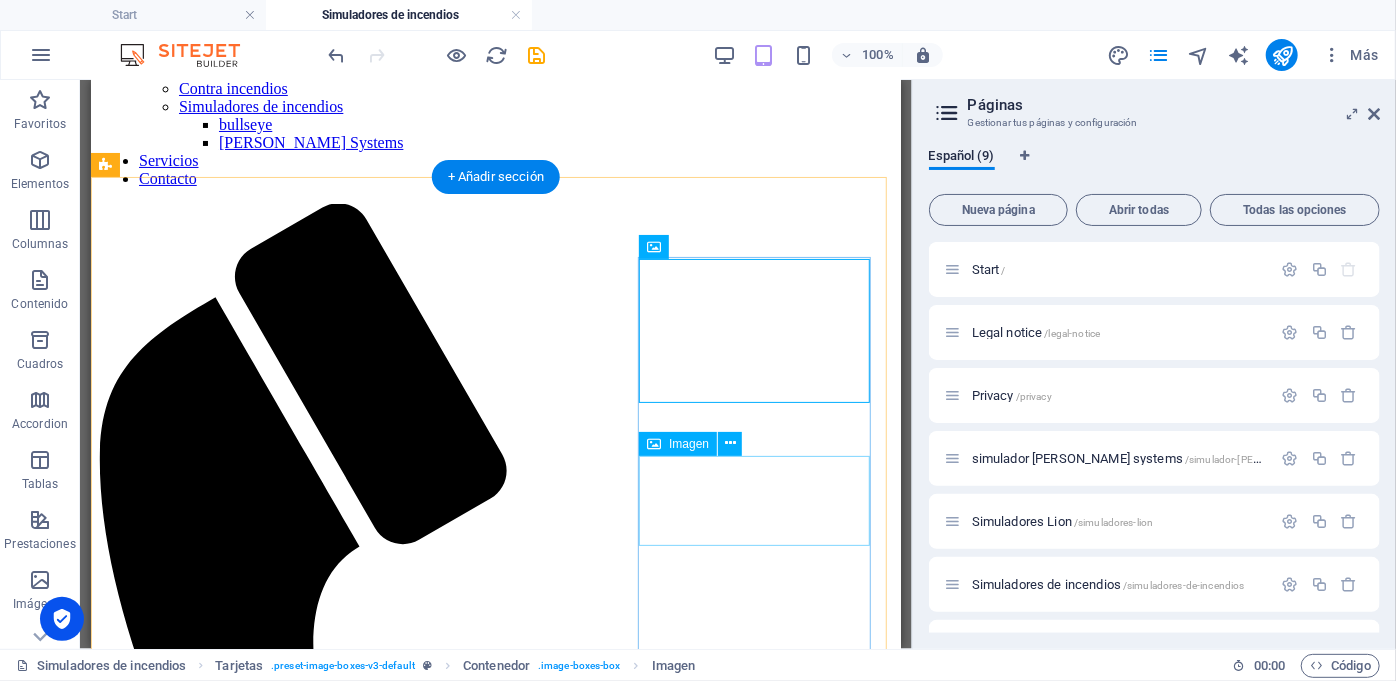 click at bounding box center [495, 3213] 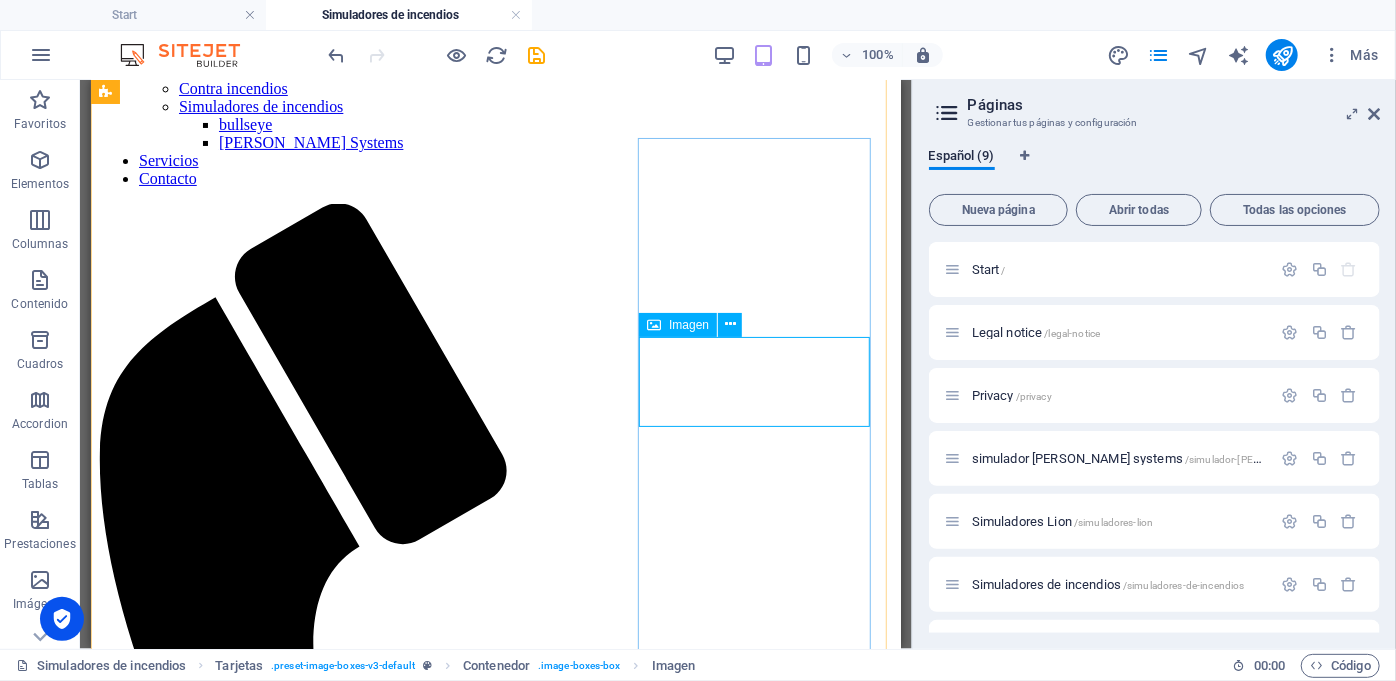 scroll, scrollTop: 437, scrollLeft: 0, axis: vertical 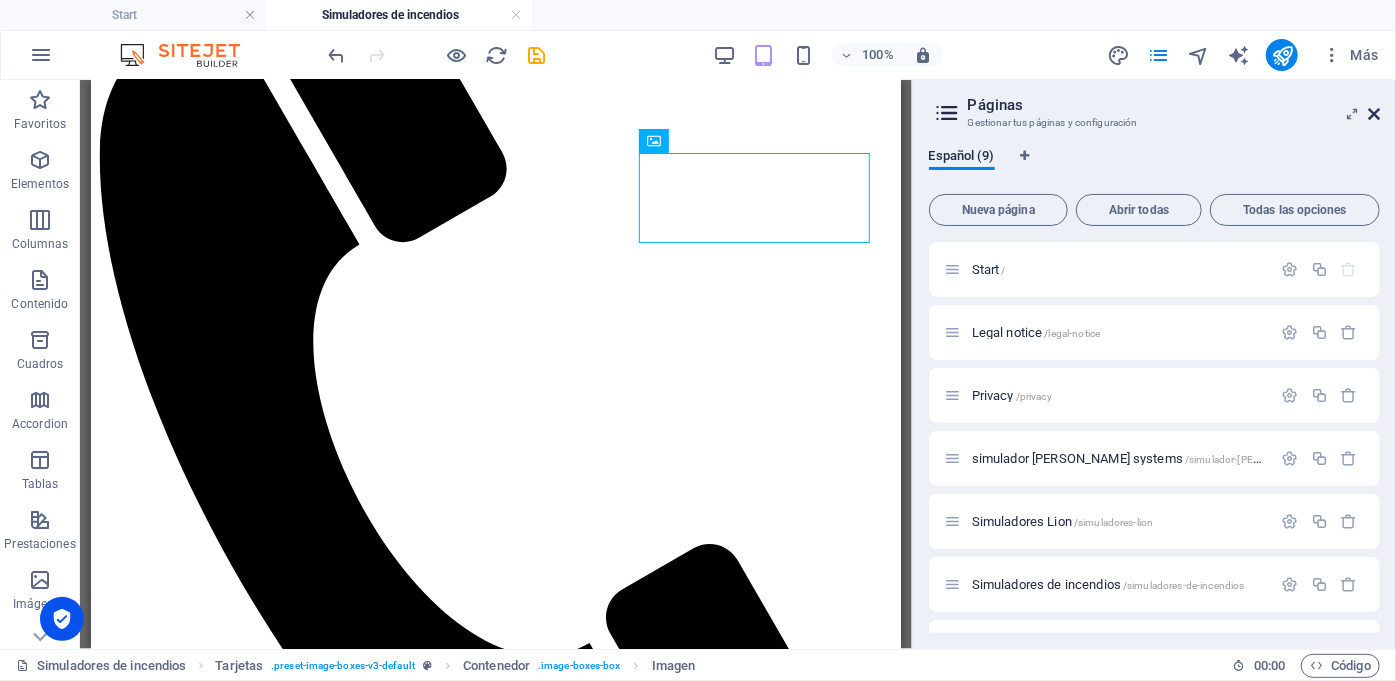 click at bounding box center (1374, 114) 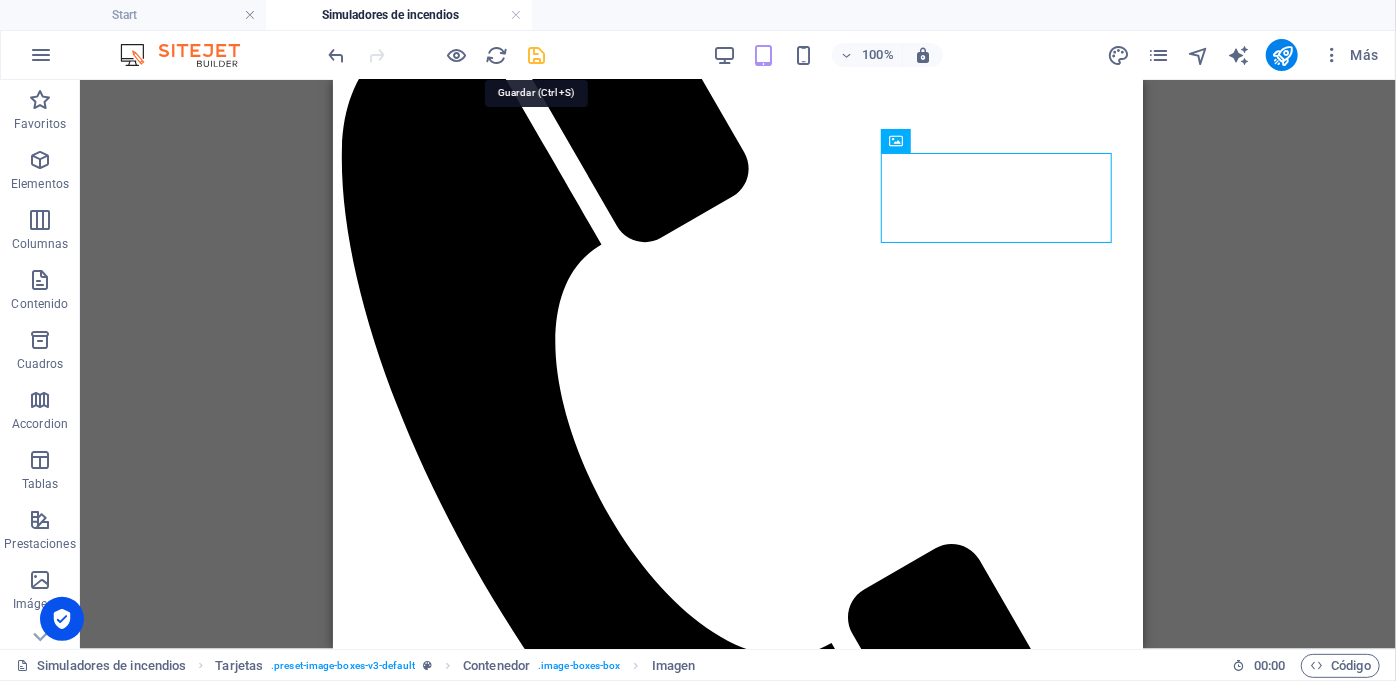 click at bounding box center (537, 55) 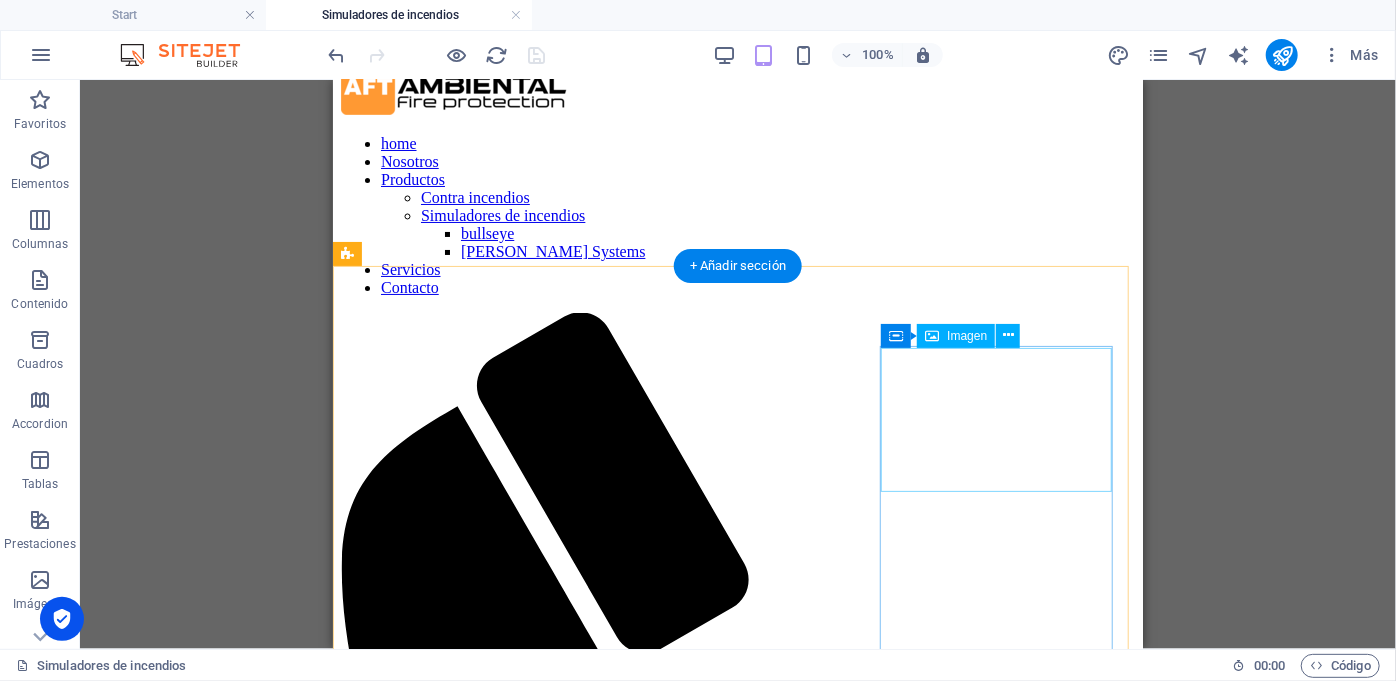 scroll, scrollTop: 0, scrollLeft: 0, axis: both 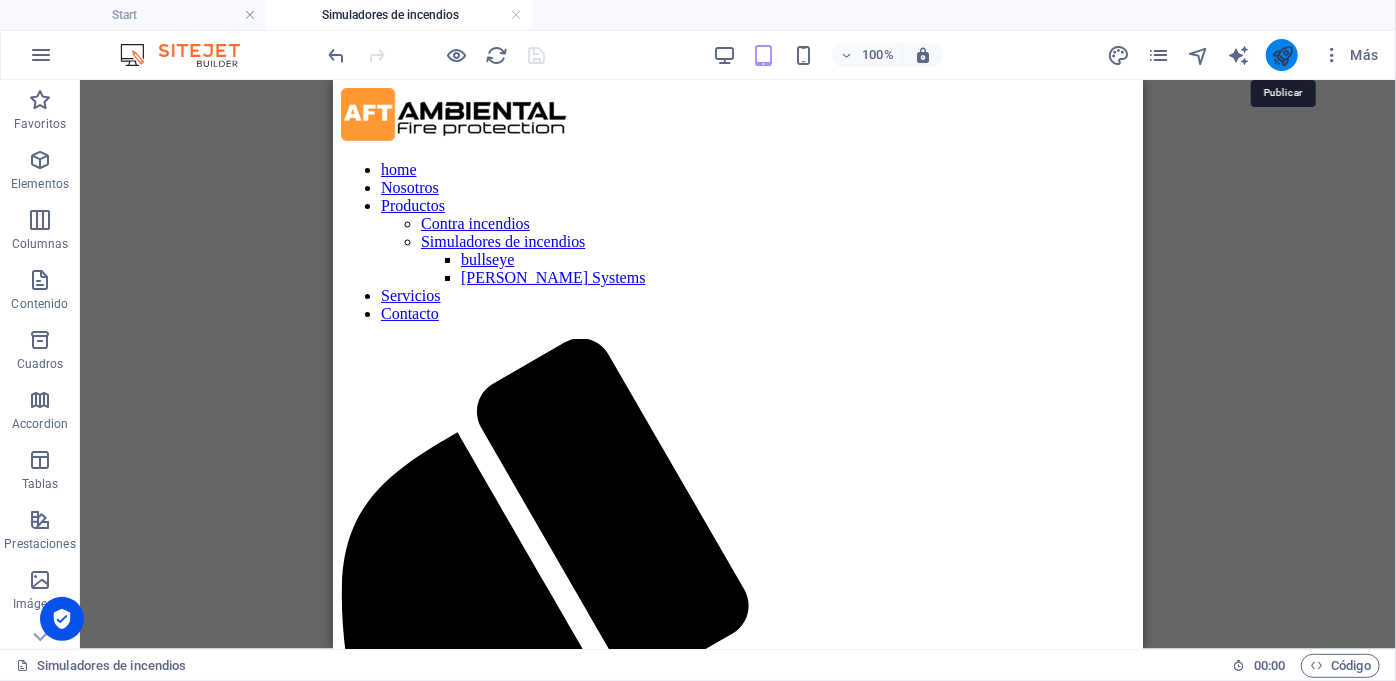 click at bounding box center [1282, 55] 